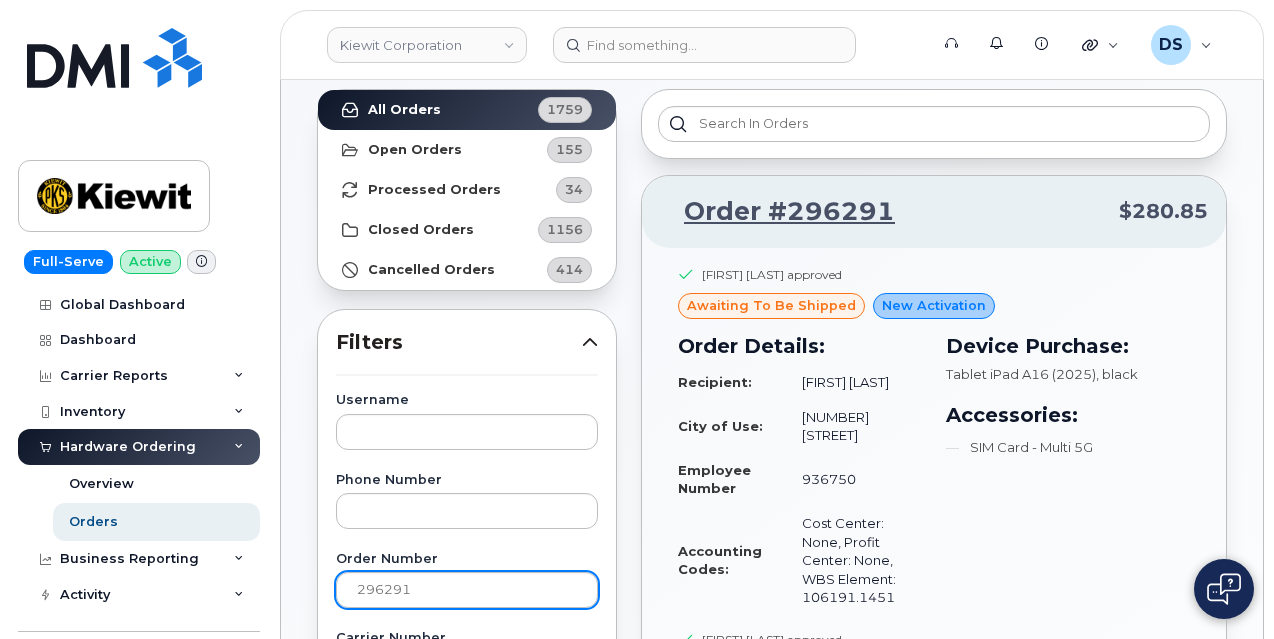 scroll, scrollTop: 100, scrollLeft: 0, axis: vertical 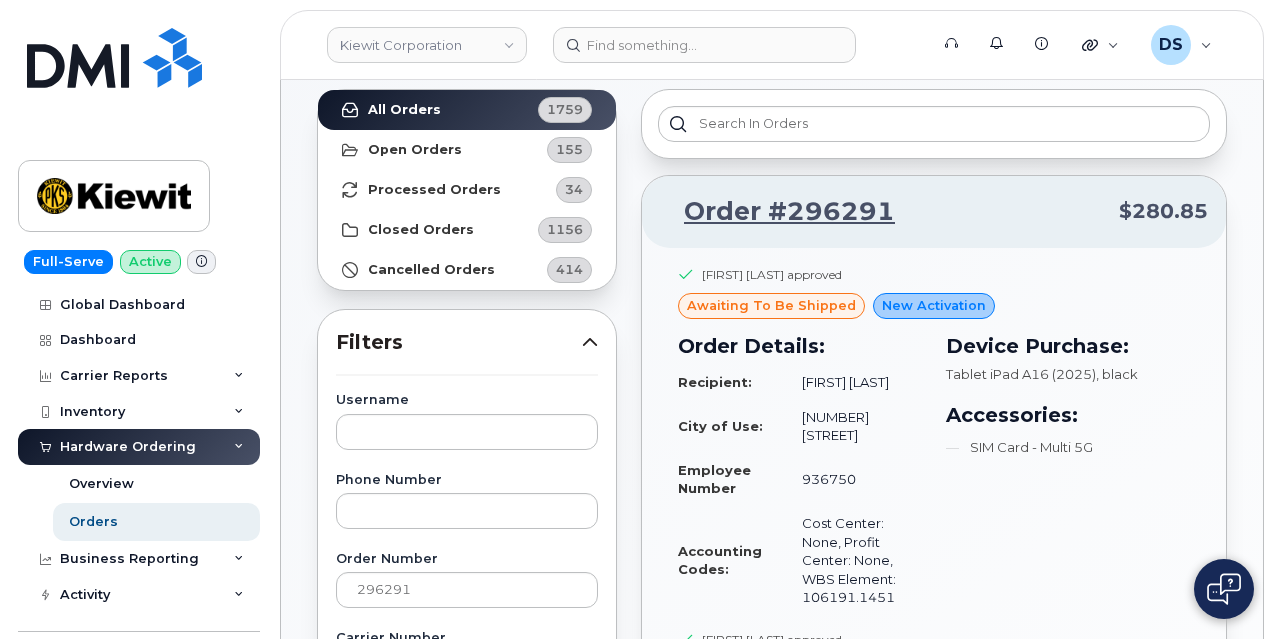 drag, startPoint x: 450, startPoint y: 595, endPoint x: 282, endPoint y: 581, distance: 168.58232 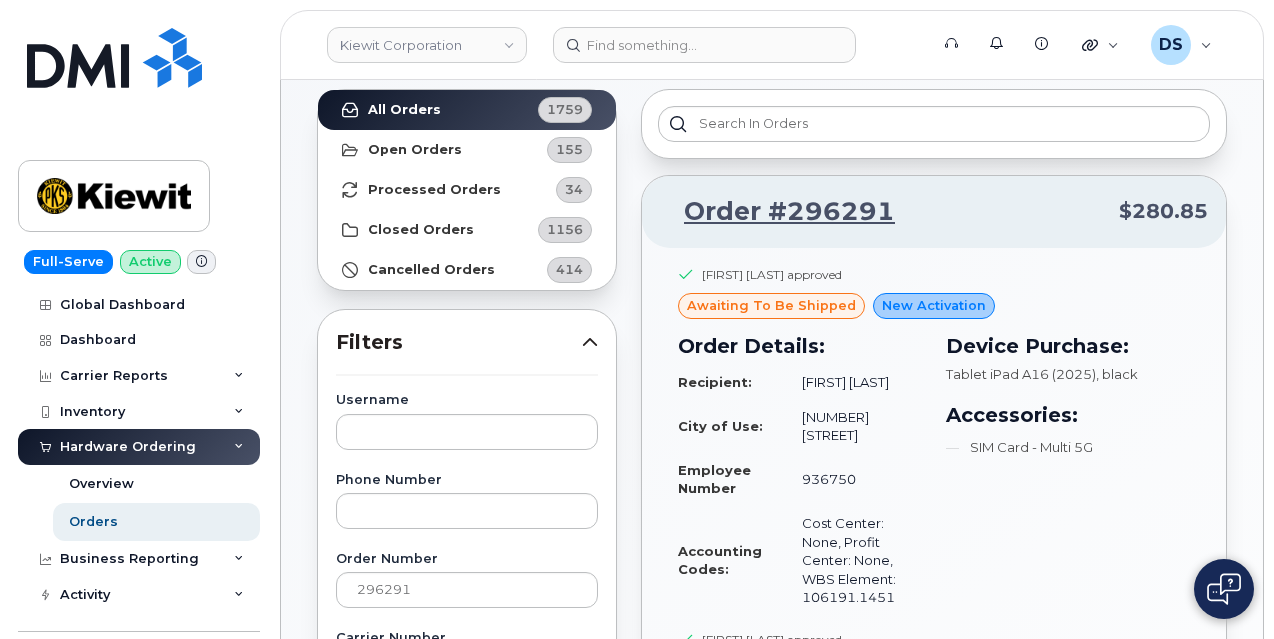 click on "Orders   Download Excel Report  Start New Order All Orders 1759 Open Orders 155 Processed Orders 34 Closed Orders 1156 Cancelled Orders 414 Filters Username Phone Number Order Number 296291 Carrier Number Purchase Order Number Invoice Number Dealer DMI SNOW AT&T DMI SNOW T-Mobile DMI SNOW Verizon Wireless Carrier AT&T Wireless Verizon Wireless T-Mobile SIM IMEI Created By ServiceNow Task Reset Filter Apply Filter Order #296291 $280.85 Mason Haydock approved awaiting to be shipped New Activation Order Details: Recipient: Victor Nunez City of Use: 2200 Pelican Road Employee Number 936750 Accounting Codes: Cost Center: None, Profit Center: None, WBS Element: 106191.1451 Device Purchase: Tablet iPad A16 (2025) , black Accessories: SIM Card - Multi 5G Mason Haydock approved awaiting to be shipped Accessories Only Order Details: Recipient: Victor Nunez City of Use: 8900 Renner Blvd Employee Number 936750 Accounting Codes: Cost Center: None, Profit Center: None, WBS Element: 106191.1451 Accessories: Order Created: 1" at bounding box center (772, 743) 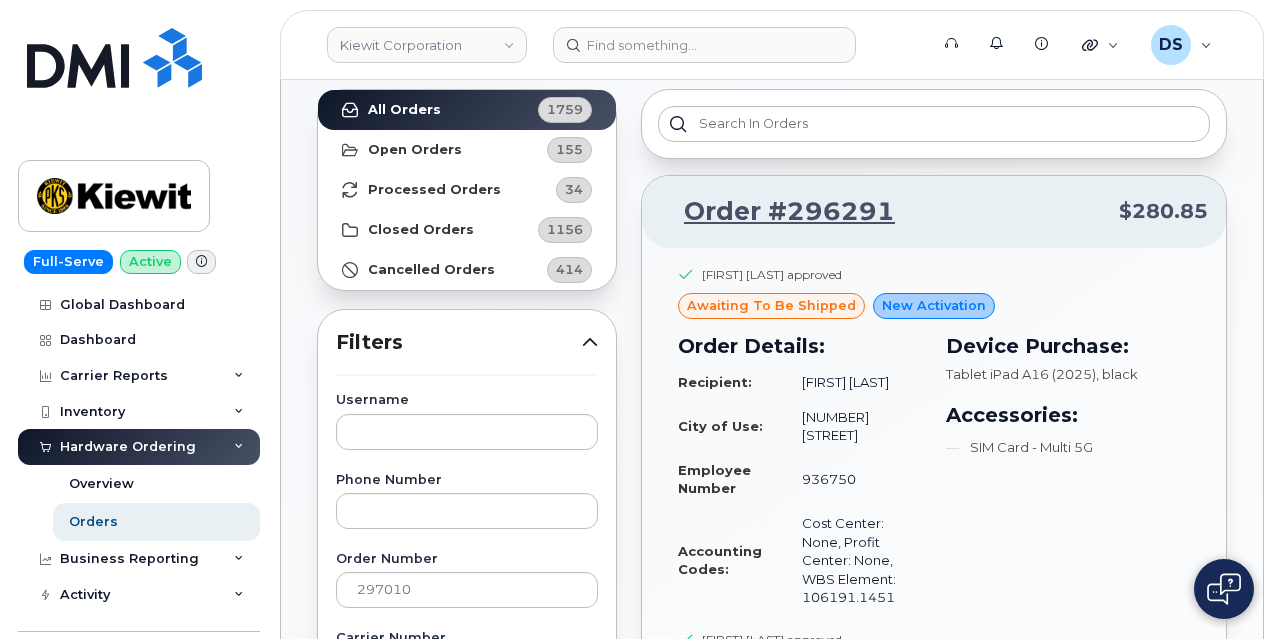 click on "Apply Filter" at bounding box center (467, 1407) 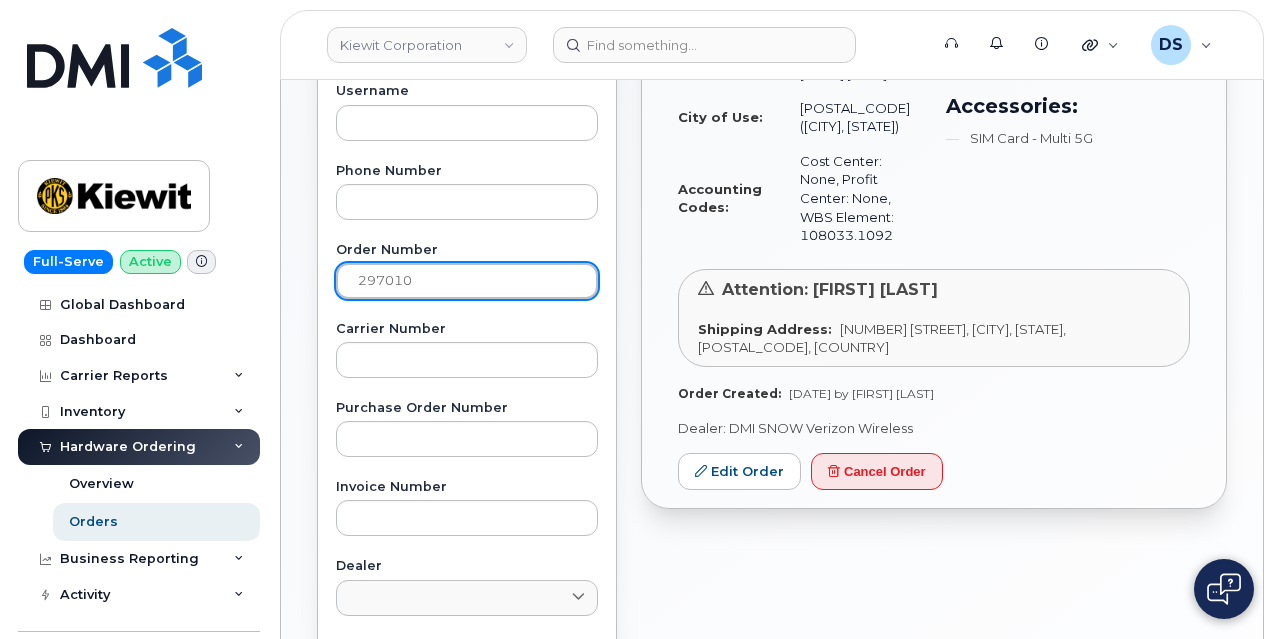 scroll, scrollTop: 410, scrollLeft: 0, axis: vertical 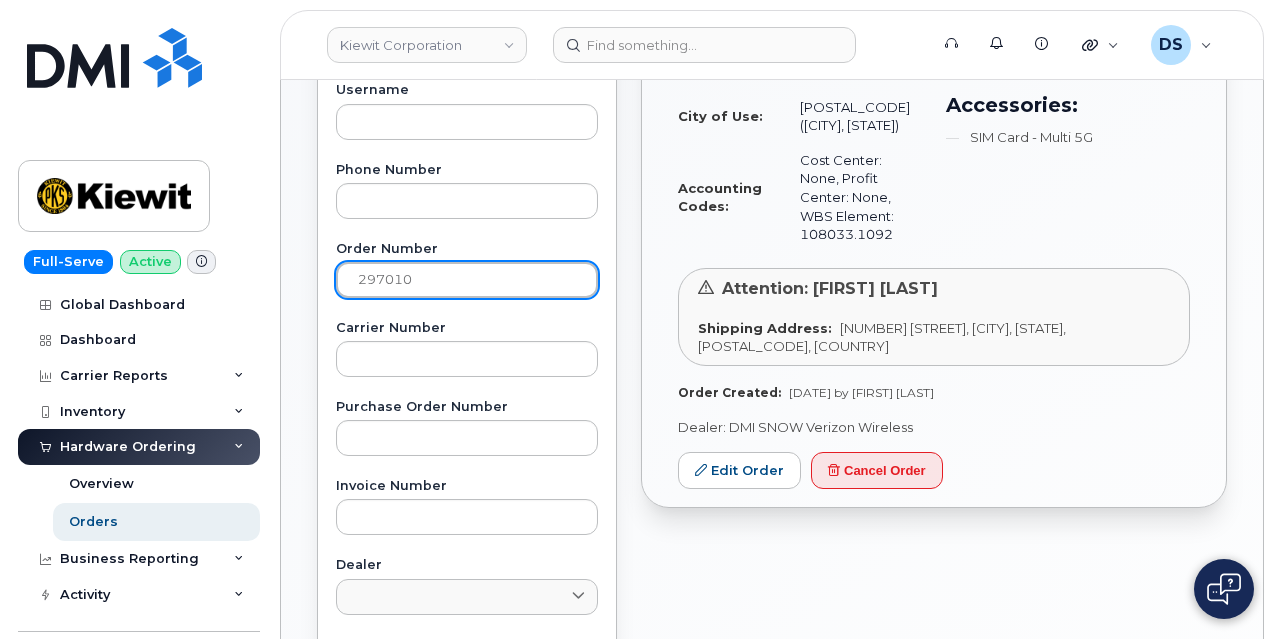 drag, startPoint x: 437, startPoint y: 281, endPoint x: 285, endPoint y: 261, distance: 153.31015 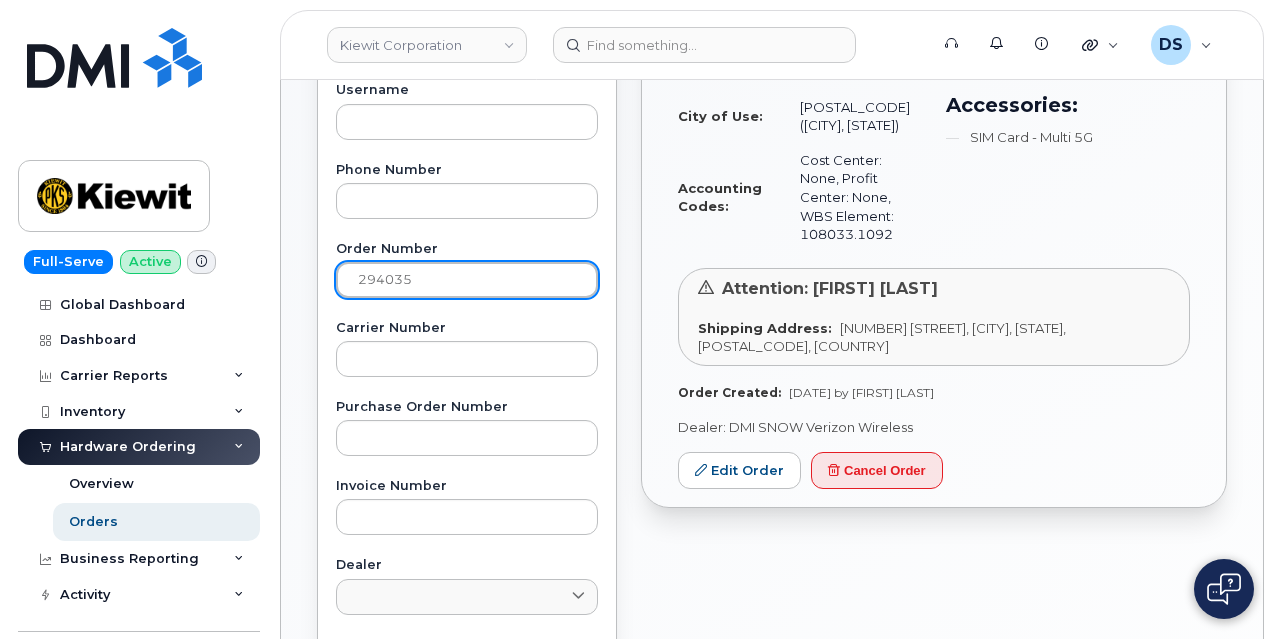 type on "294035" 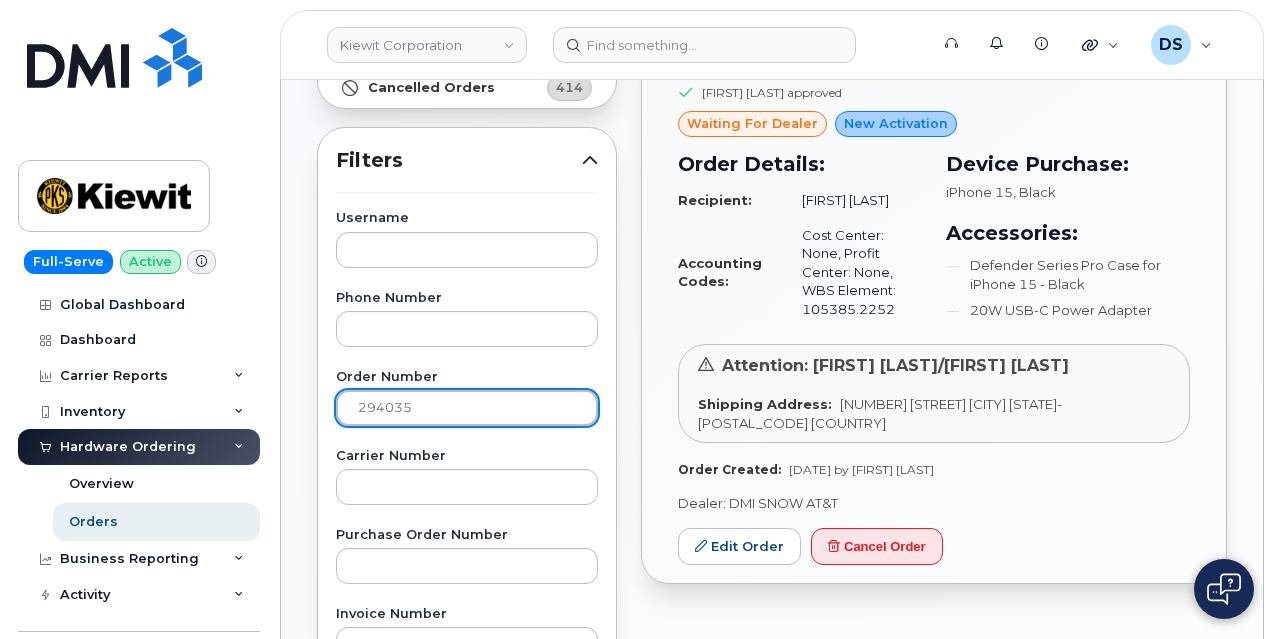 scroll, scrollTop: 281, scrollLeft: 0, axis: vertical 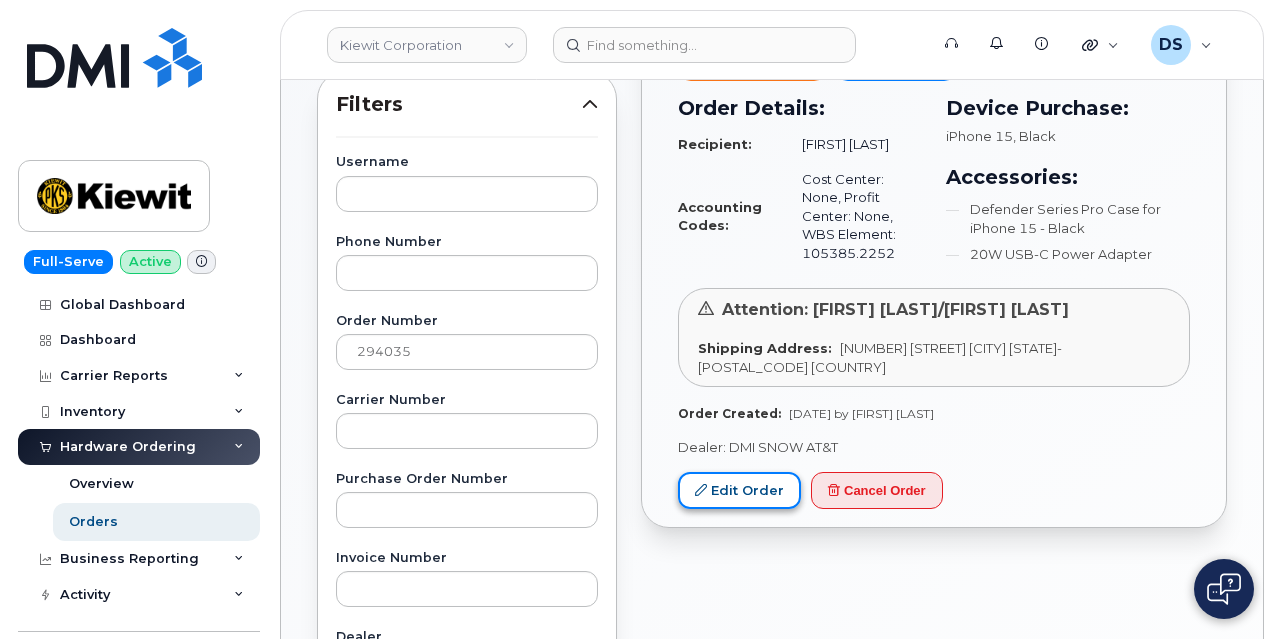 click on "Edit Order" at bounding box center [739, 490] 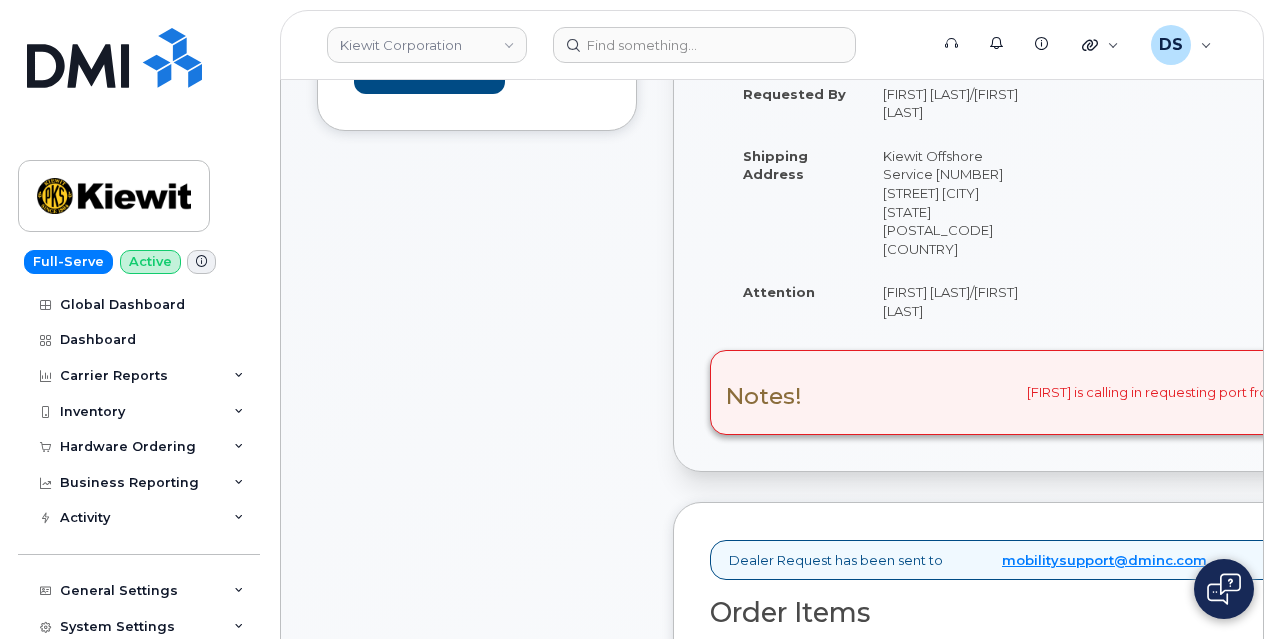 scroll, scrollTop: 0, scrollLeft: 0, axis: both 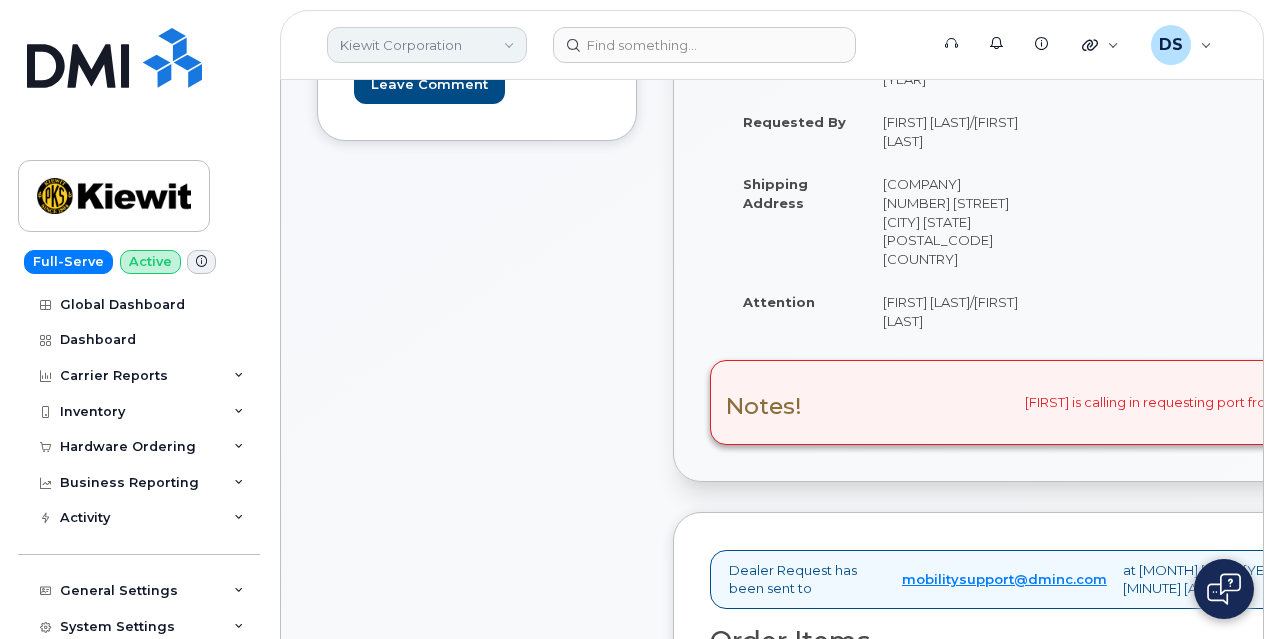 click on "Kiewit Corporation" at bounding box center [427, 45] 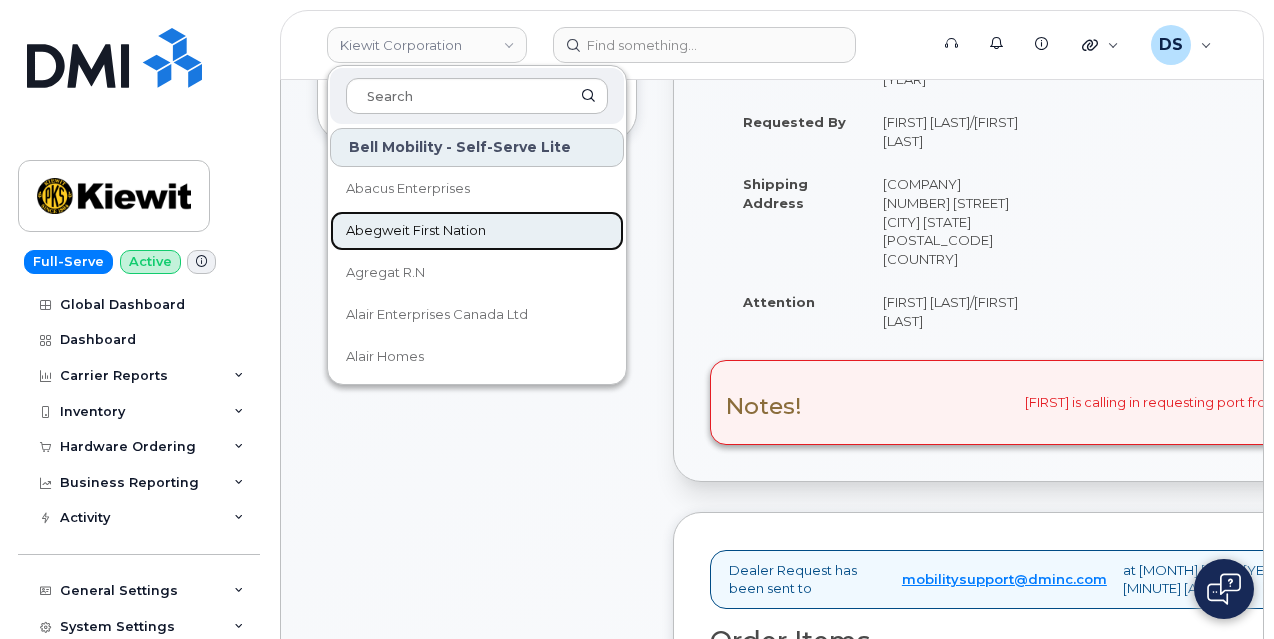 click on "Abegweit First Nation" 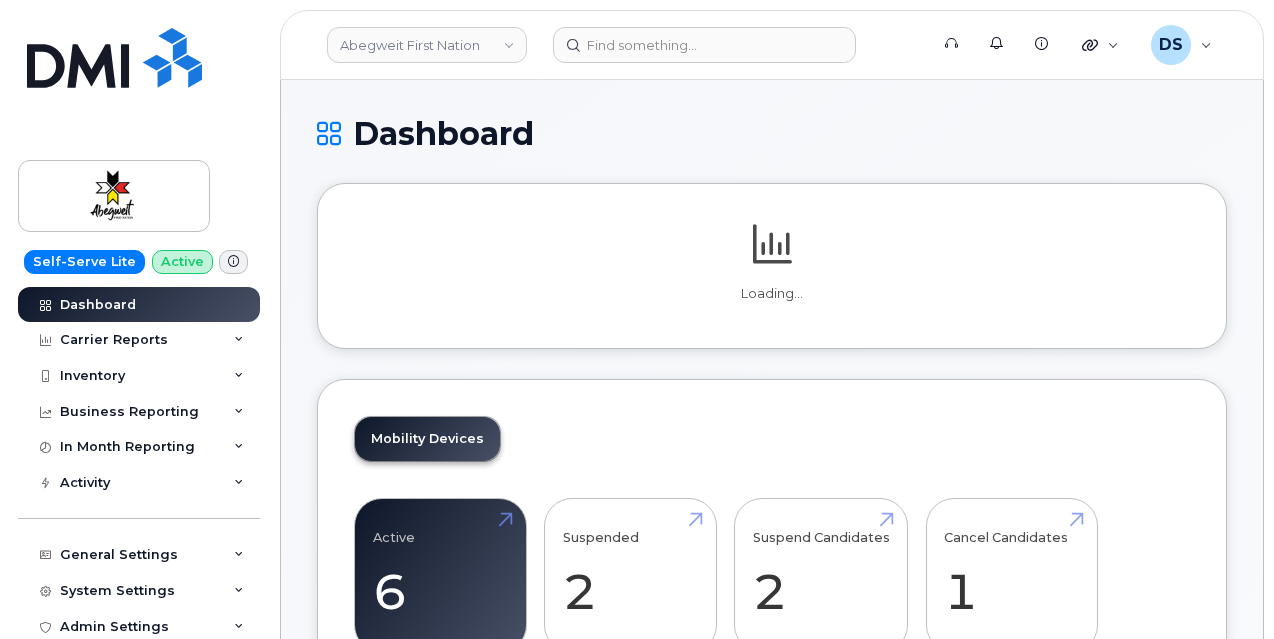 scroll, scrollTop: 0, scrollLeft: 0, axis: both 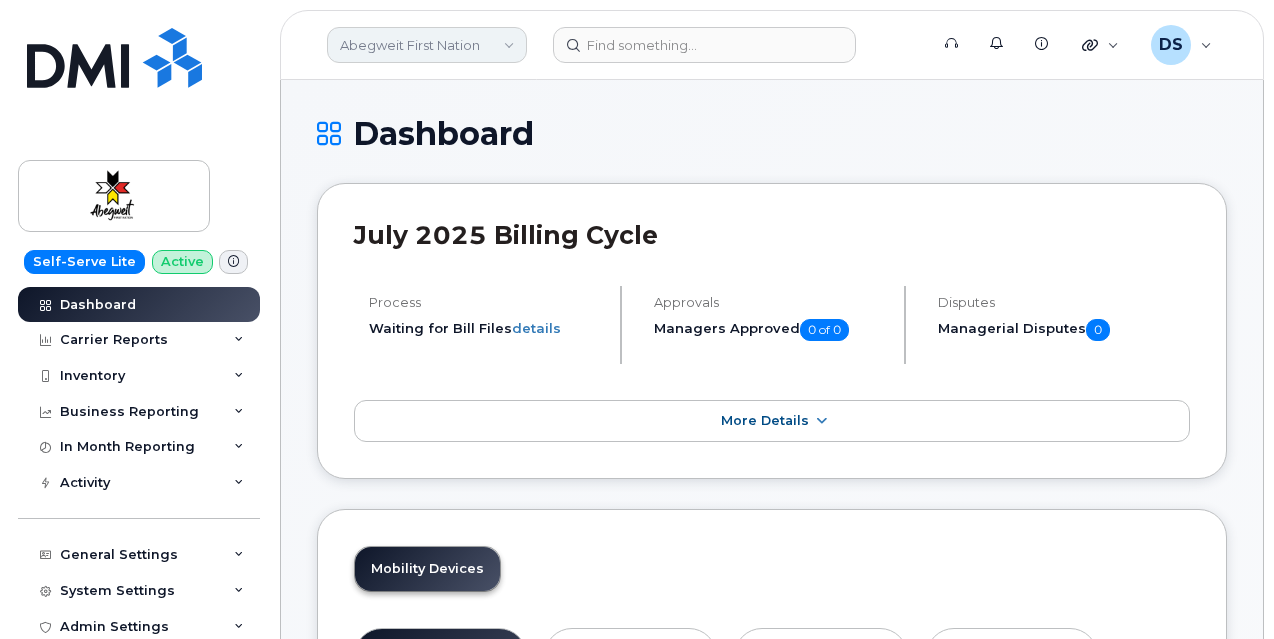 click on "Abegweit First Nation" at bounding box center [427, 45] 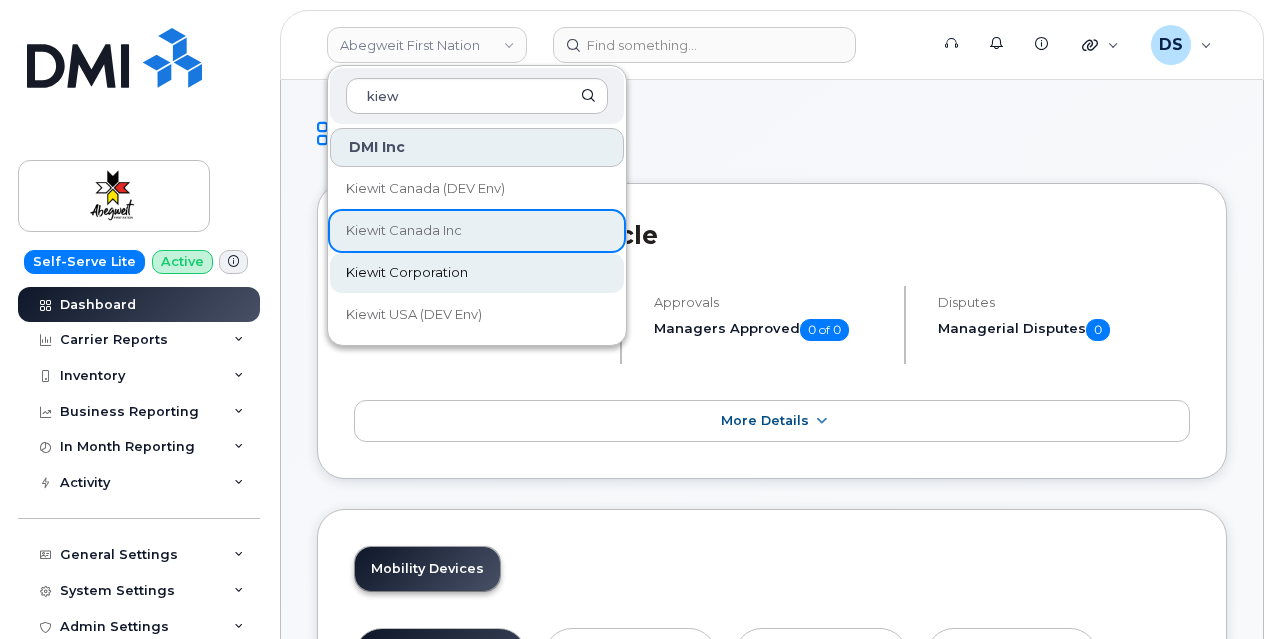 type on "kiew" 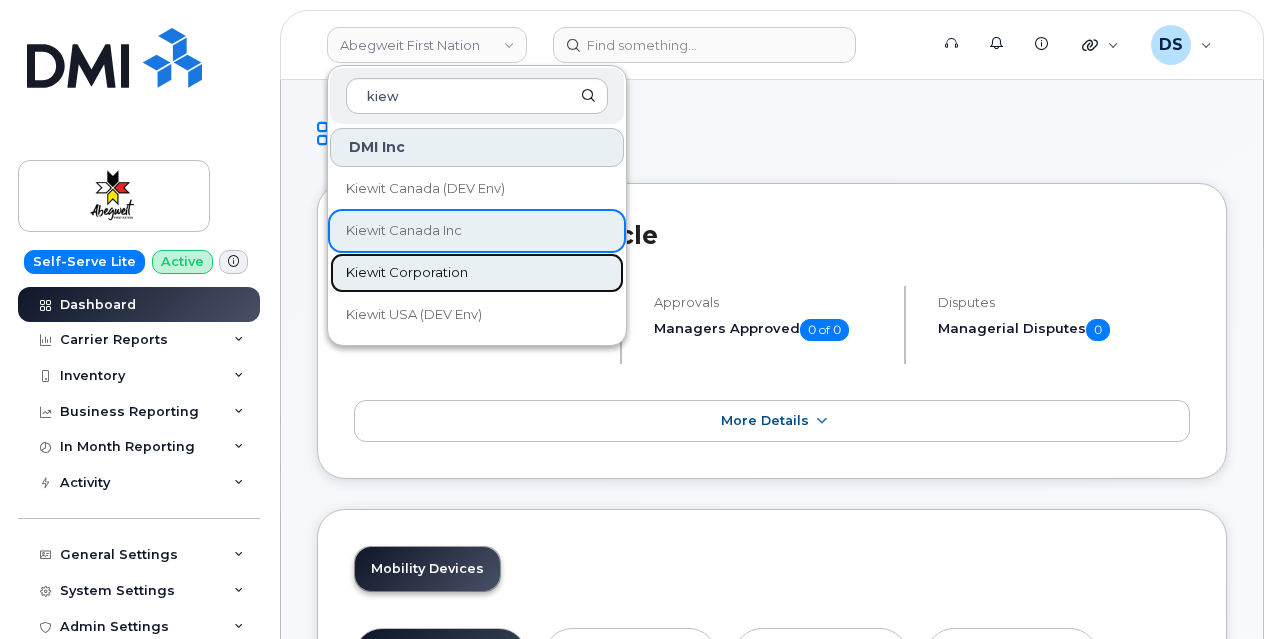 click on "Kiewit Corporation" at bounding box center (407, 273) 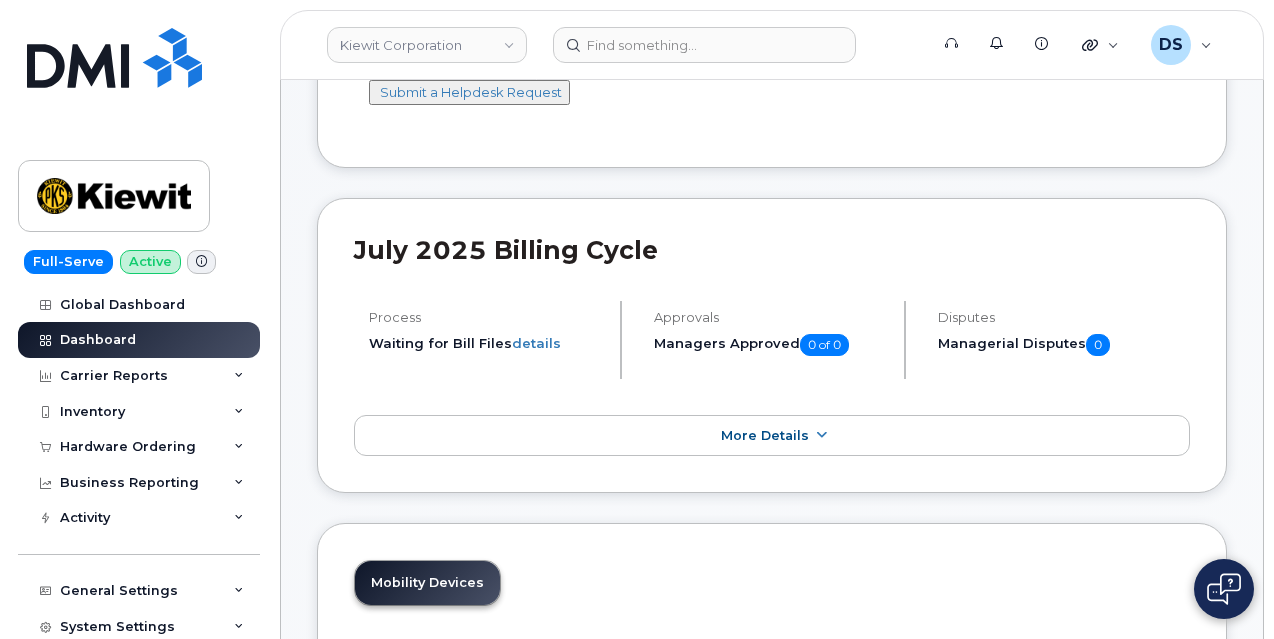 scroll, scrollTop: 245, scrollLeft: 0, axis: vertical 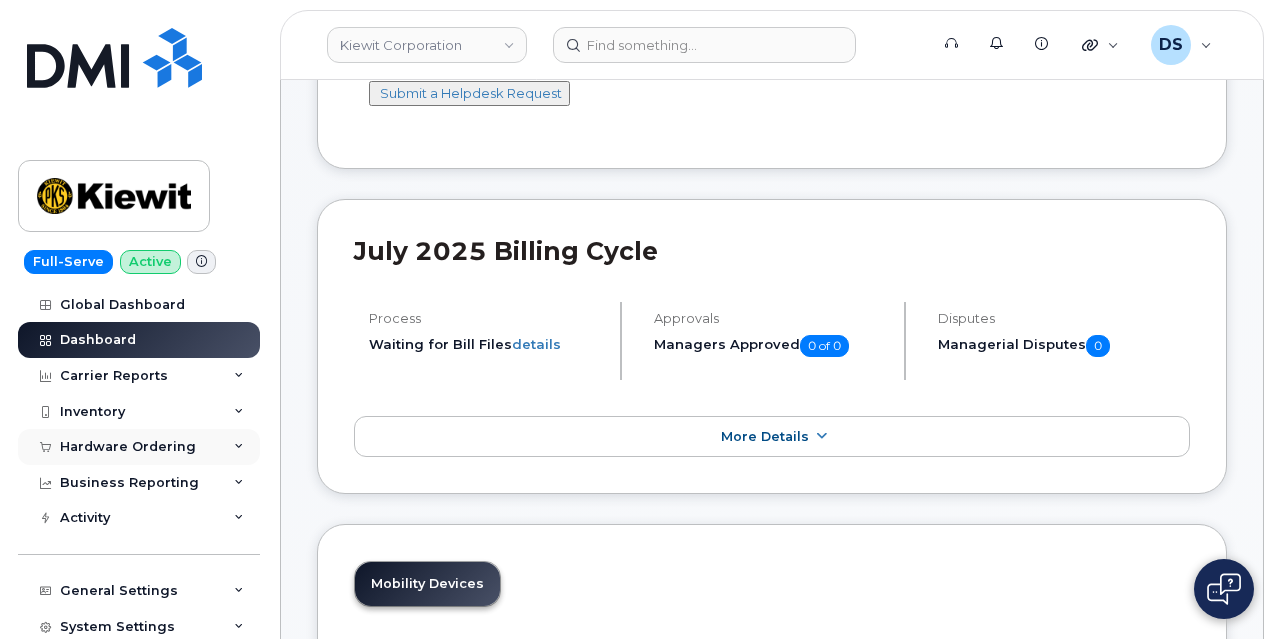click on "Hardware Ordering" at bounding box center [139, 447] 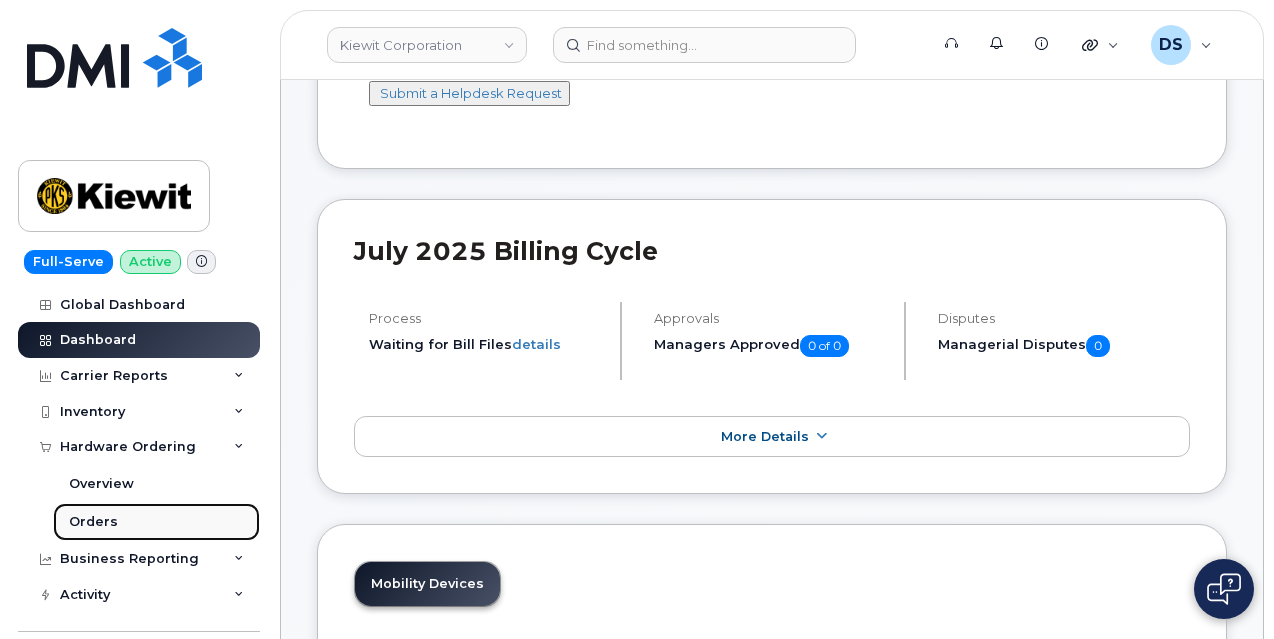 click on "Orders" at bounding box center [156, 522] 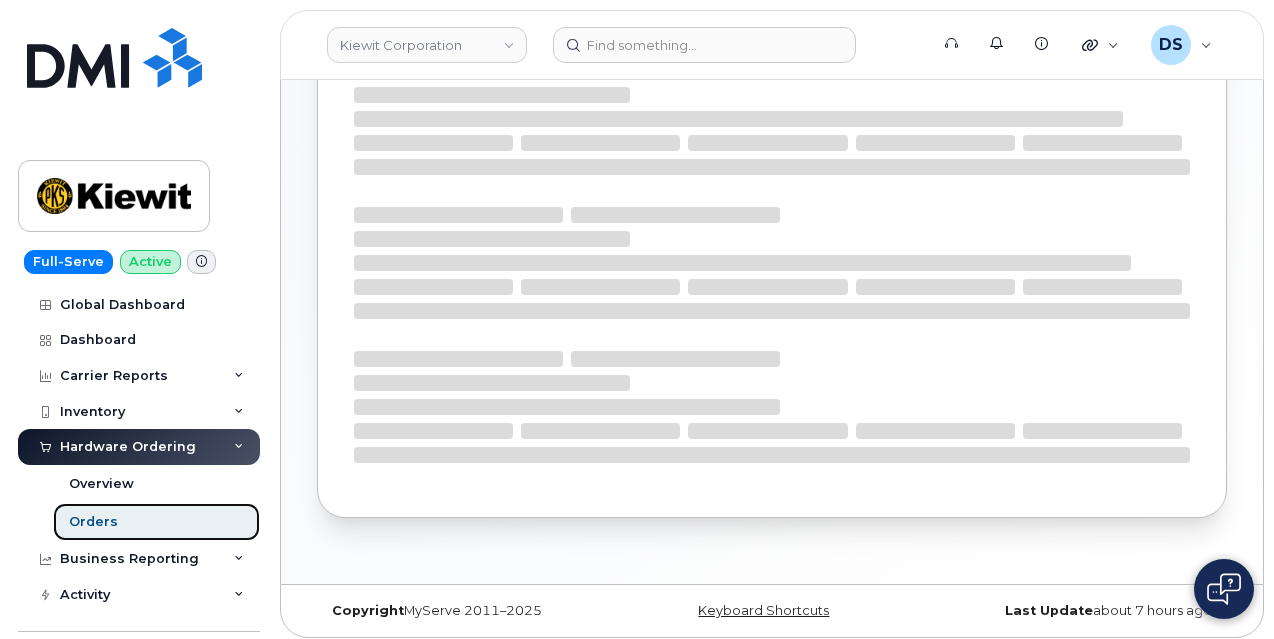 scroll, scrollTop: 0, scrollLeft: 0, axis: both 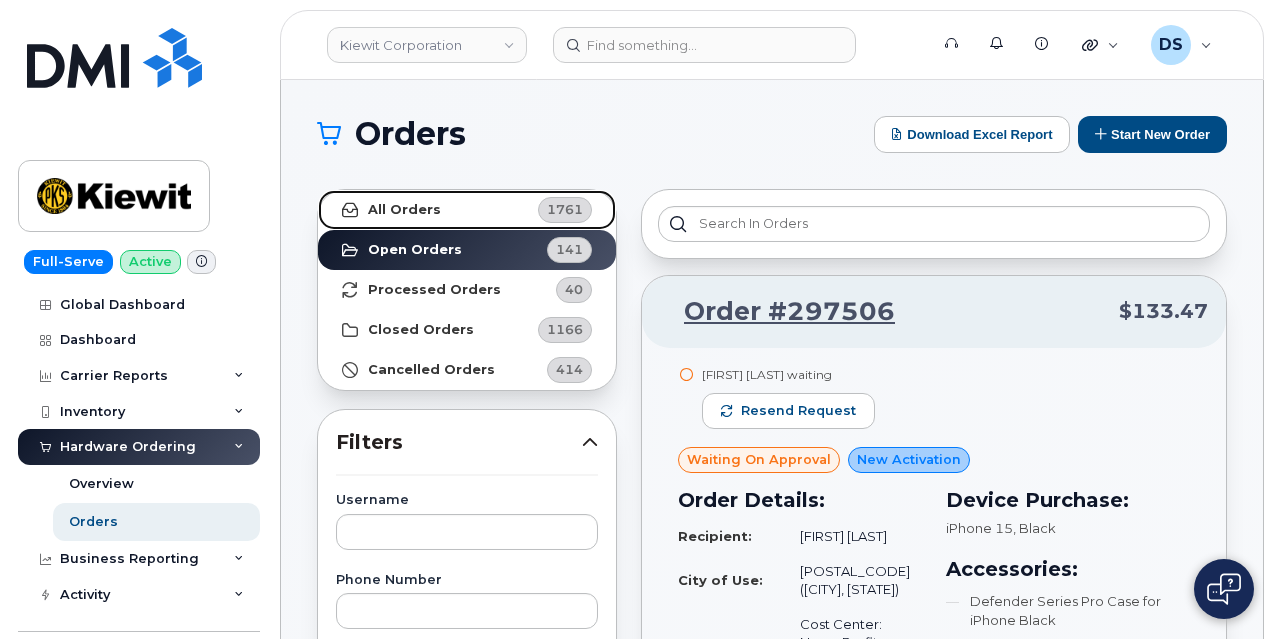 click on "All Orders" at bounding box center [404, 210] 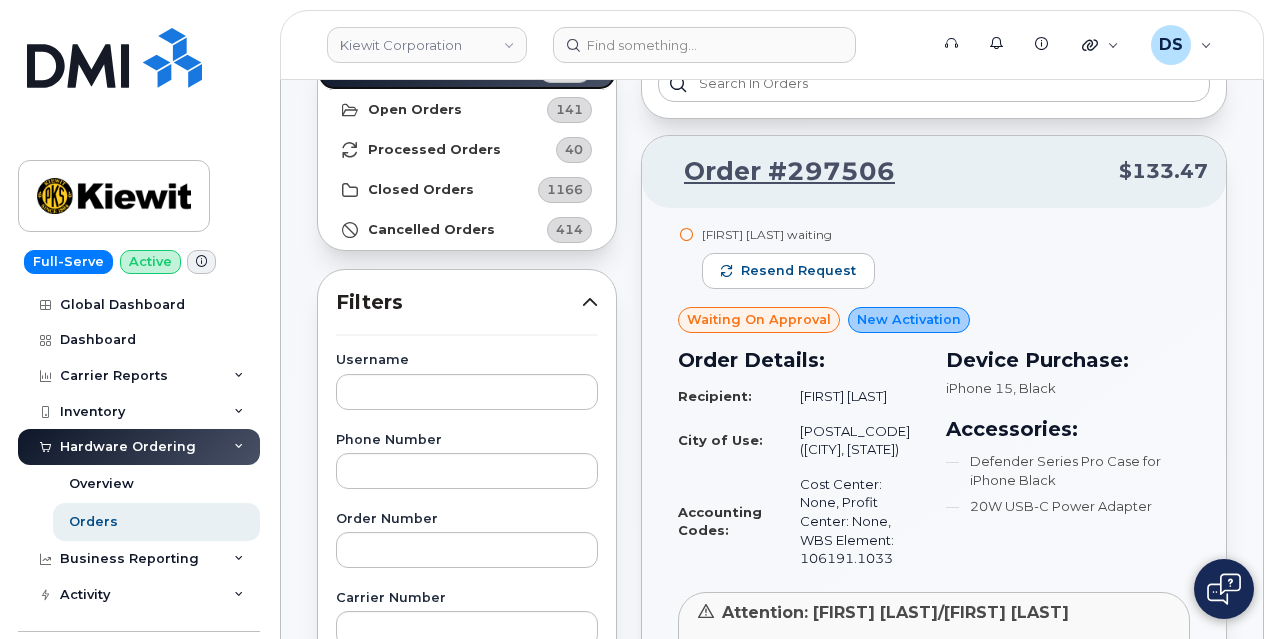 scroll, scrollTop: 146, scrollLeft: 0, axis: vertical 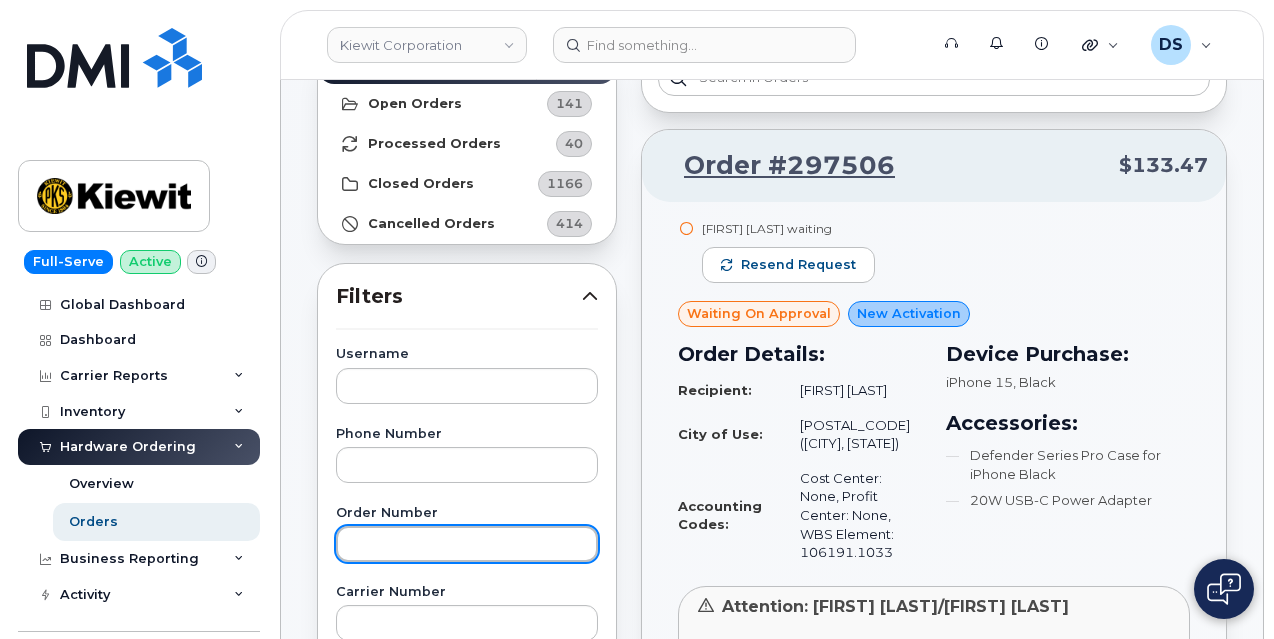 click at bounding box center (467, 544) 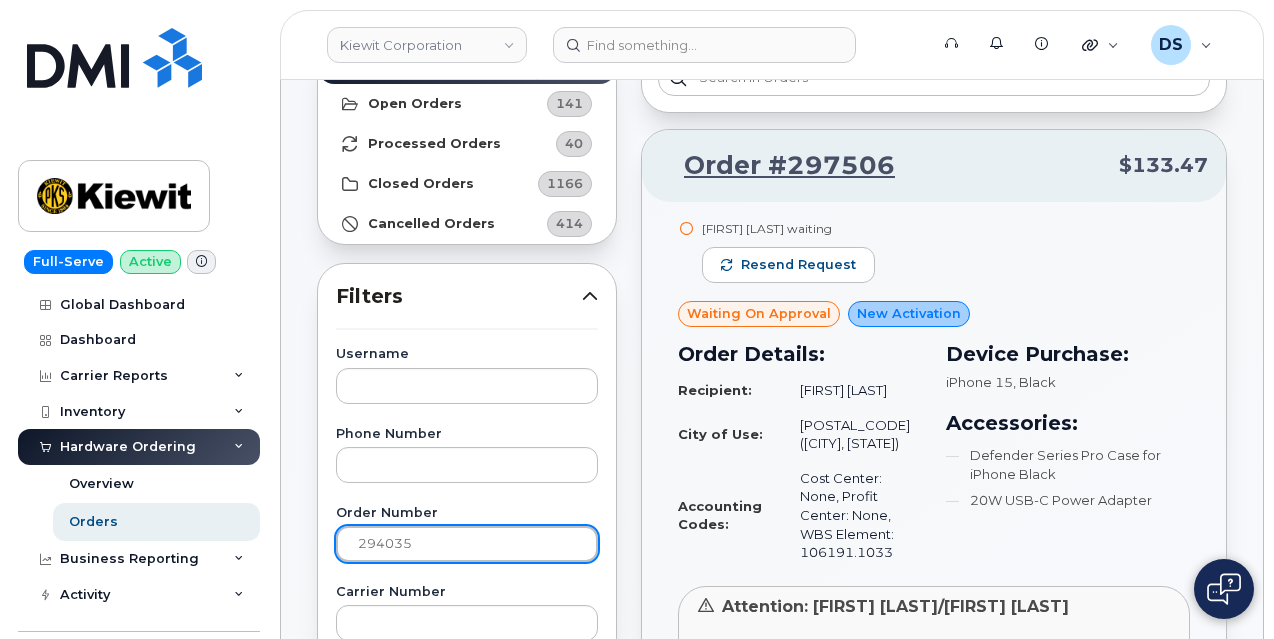 type on "294035" 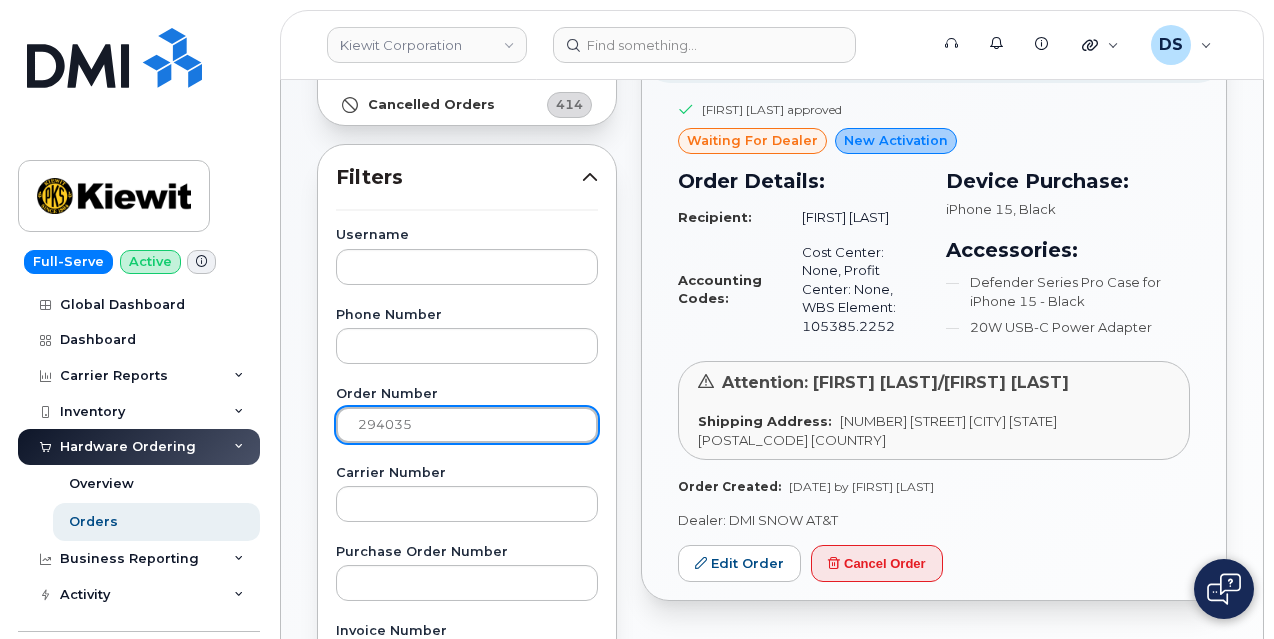 scroll, scrollTop: 258, scrollLeft: 0, axis: vertical 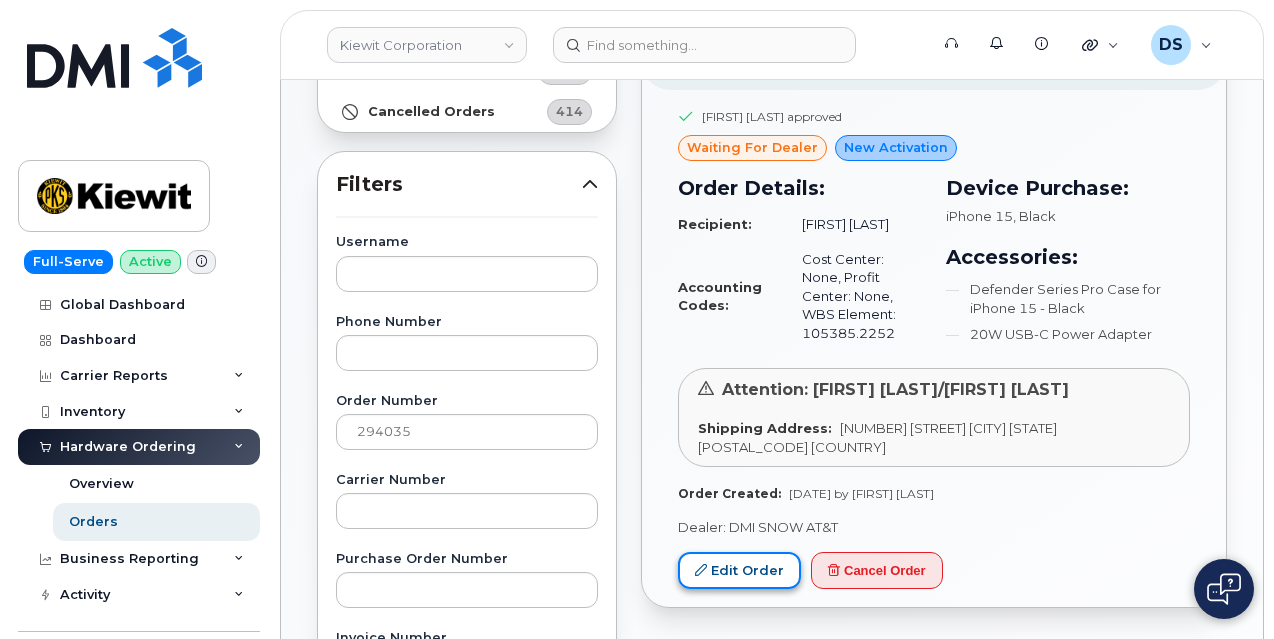 click on "Edit Order" at bounding box center (739, 570) 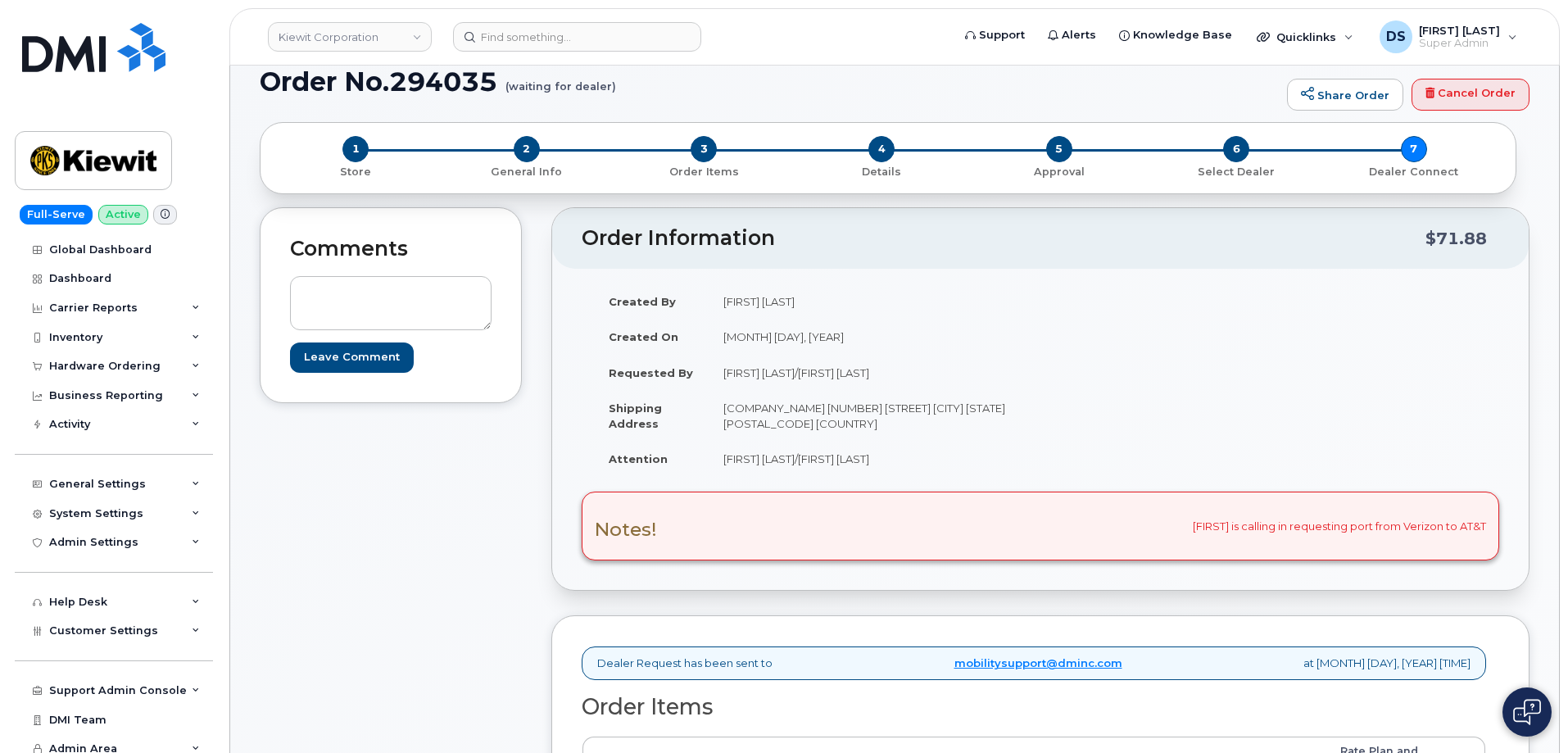 scroll, scrollTop: 0, scrollLeft: 0, axis: both 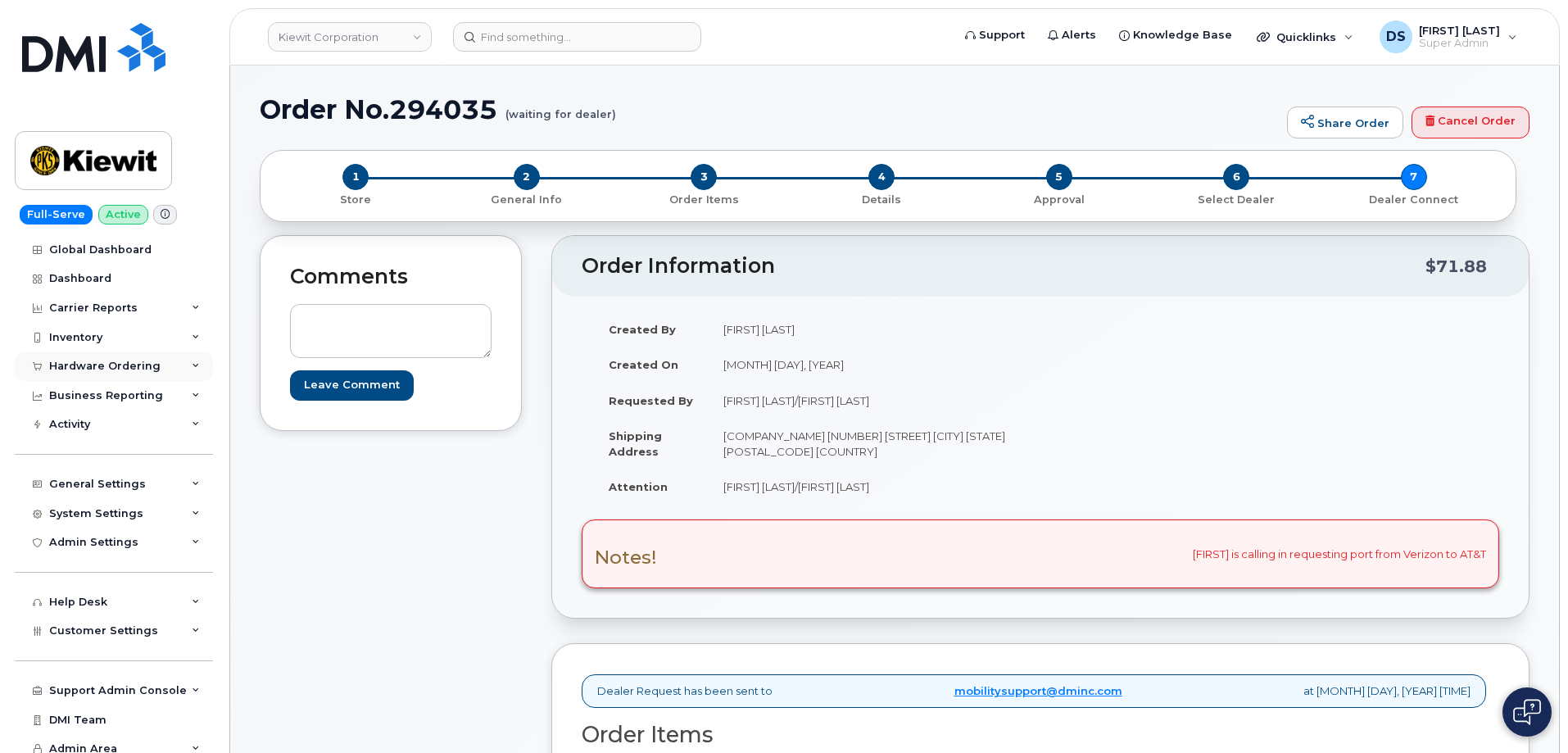 click on "Hardware Ordering" at bounding box center (105, 366) 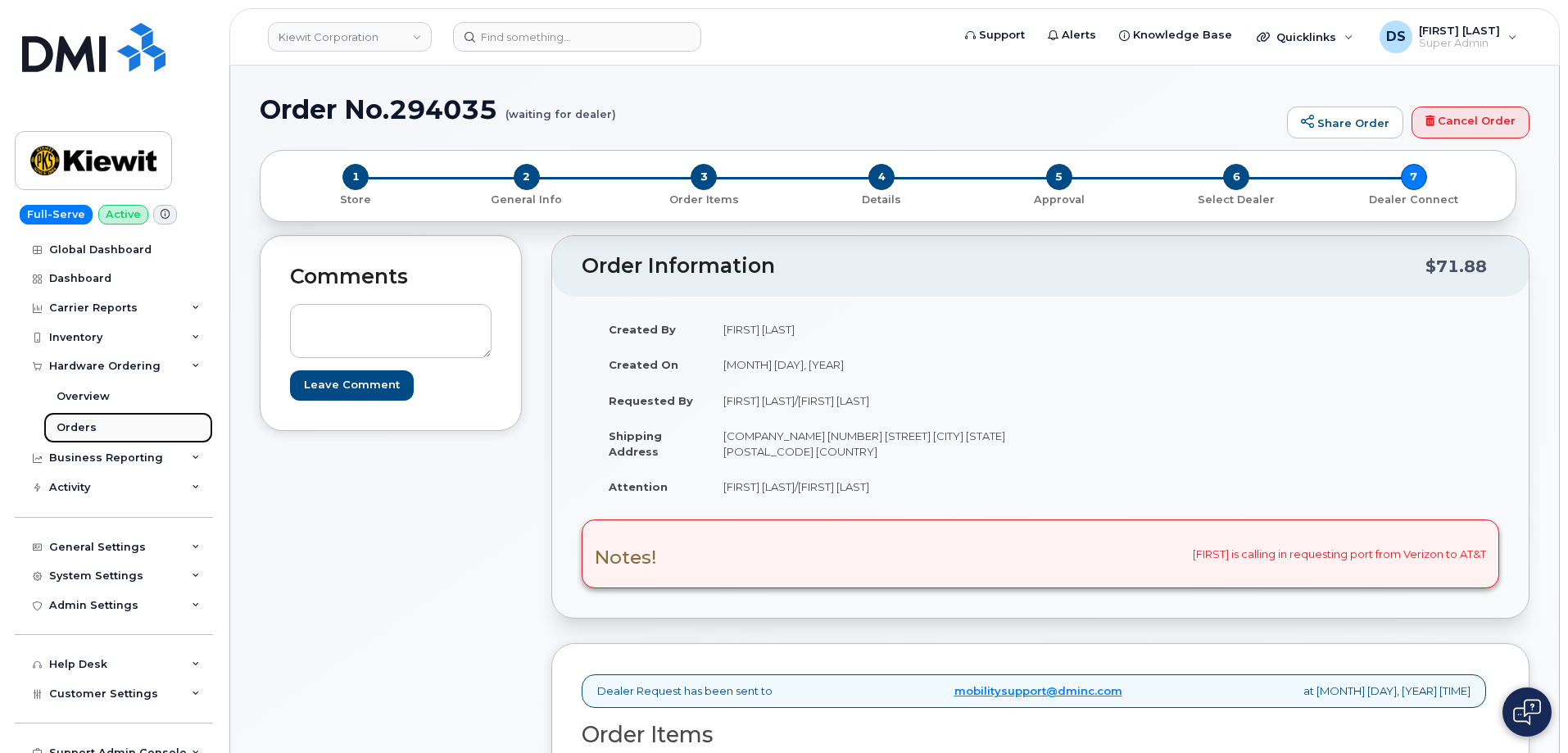click on "Orders" at bounding box center (76, 428) 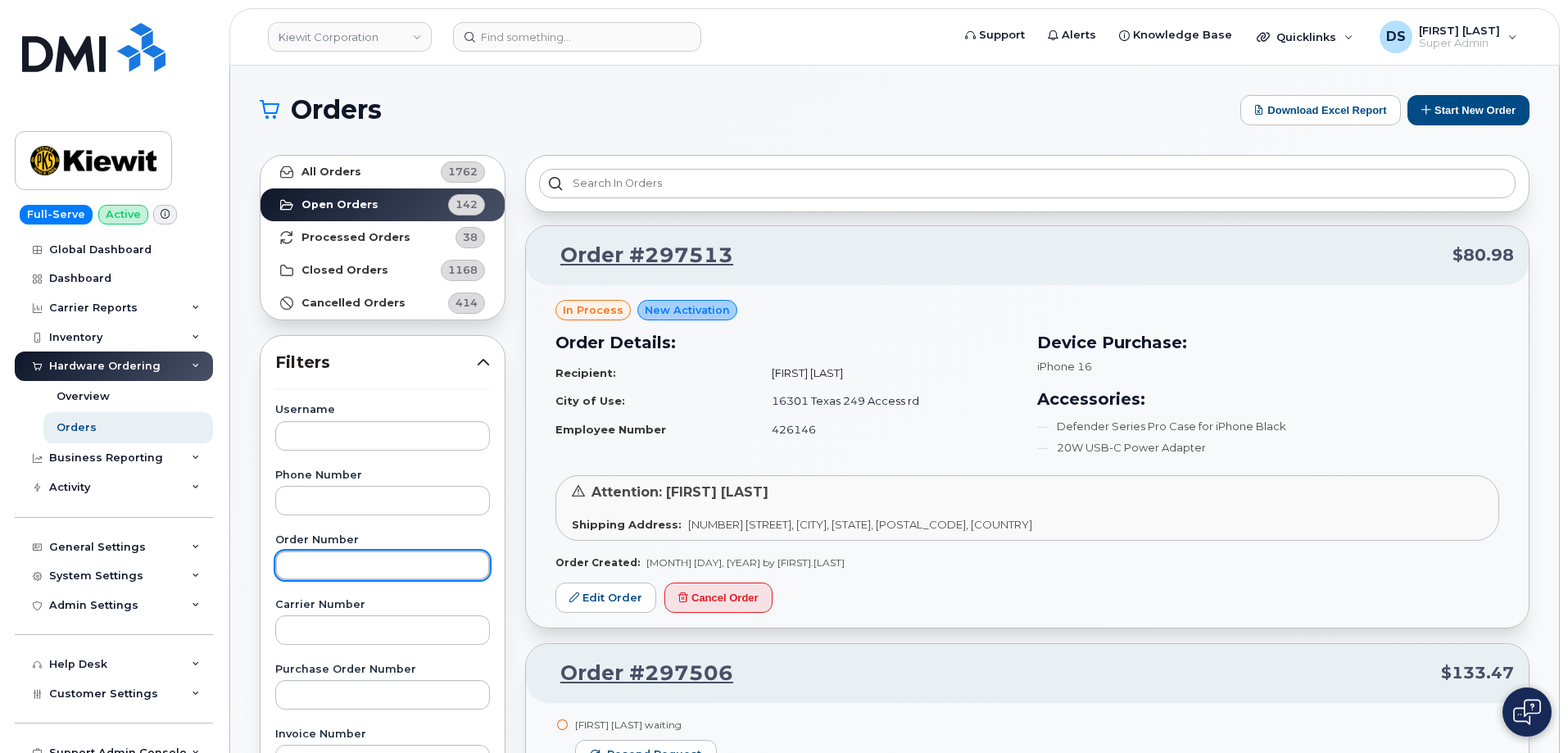 click at bounding box center [383, 565] 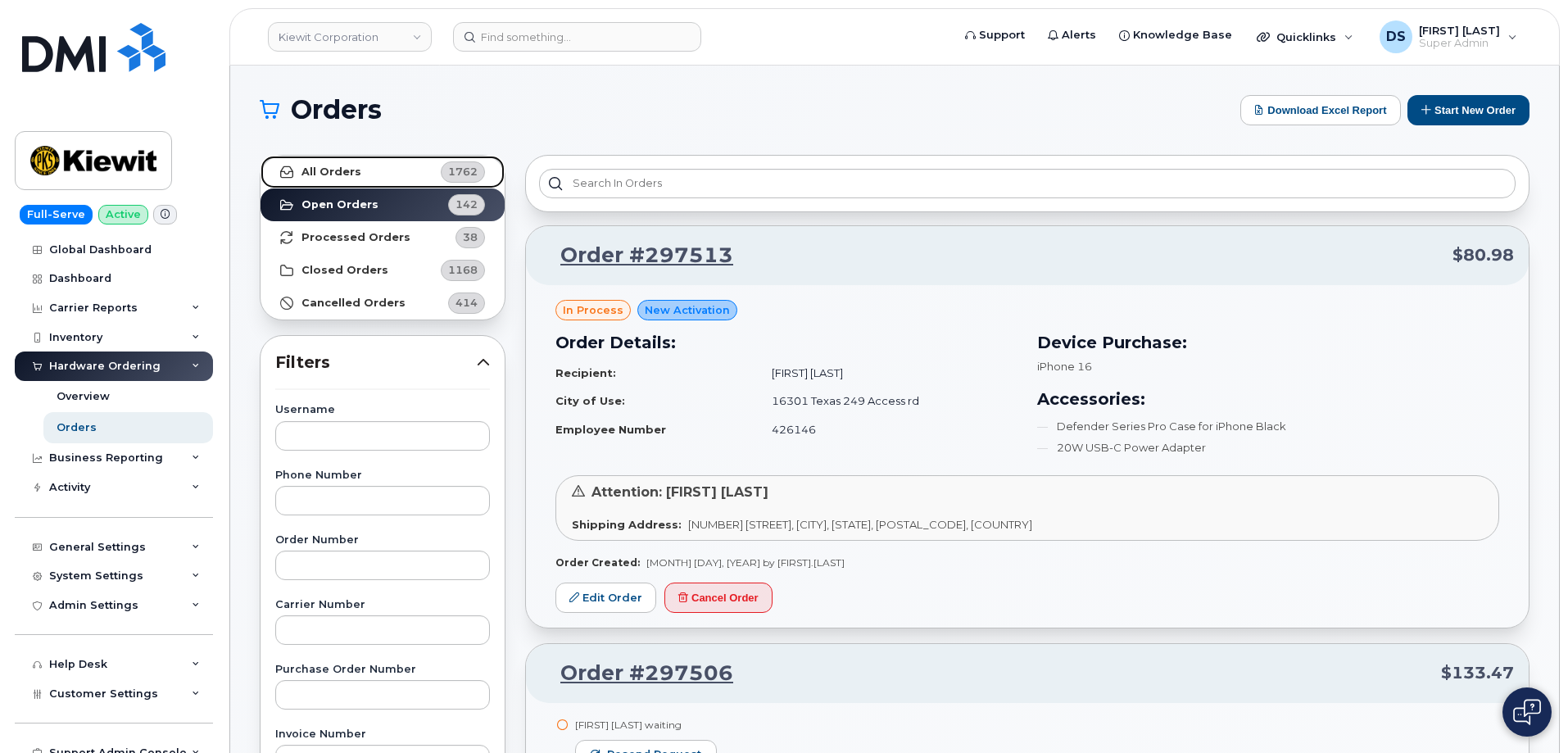 click on "All Orders [NUMBER]" at bounding box center (383, 172) 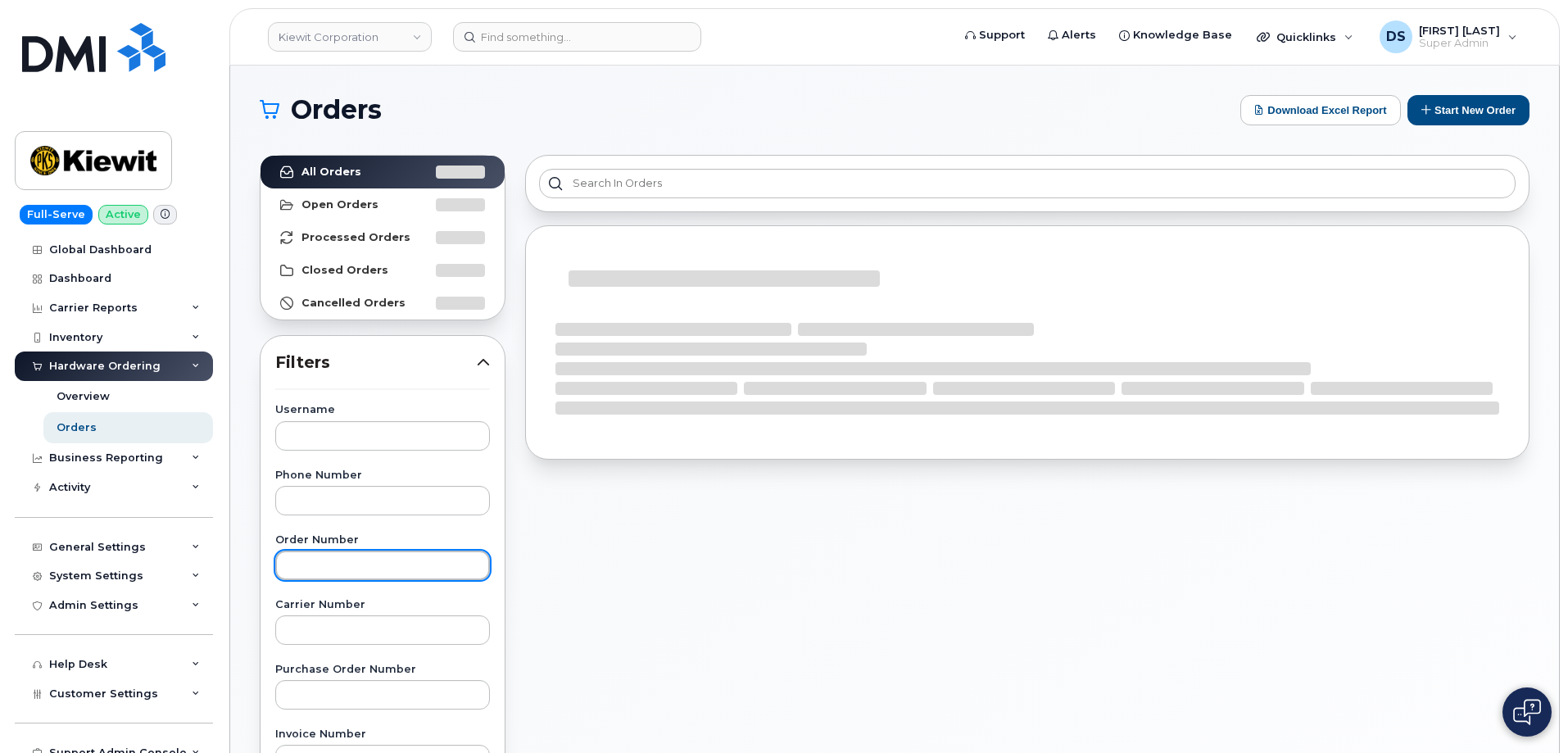 click at bounding box center (383, 565) 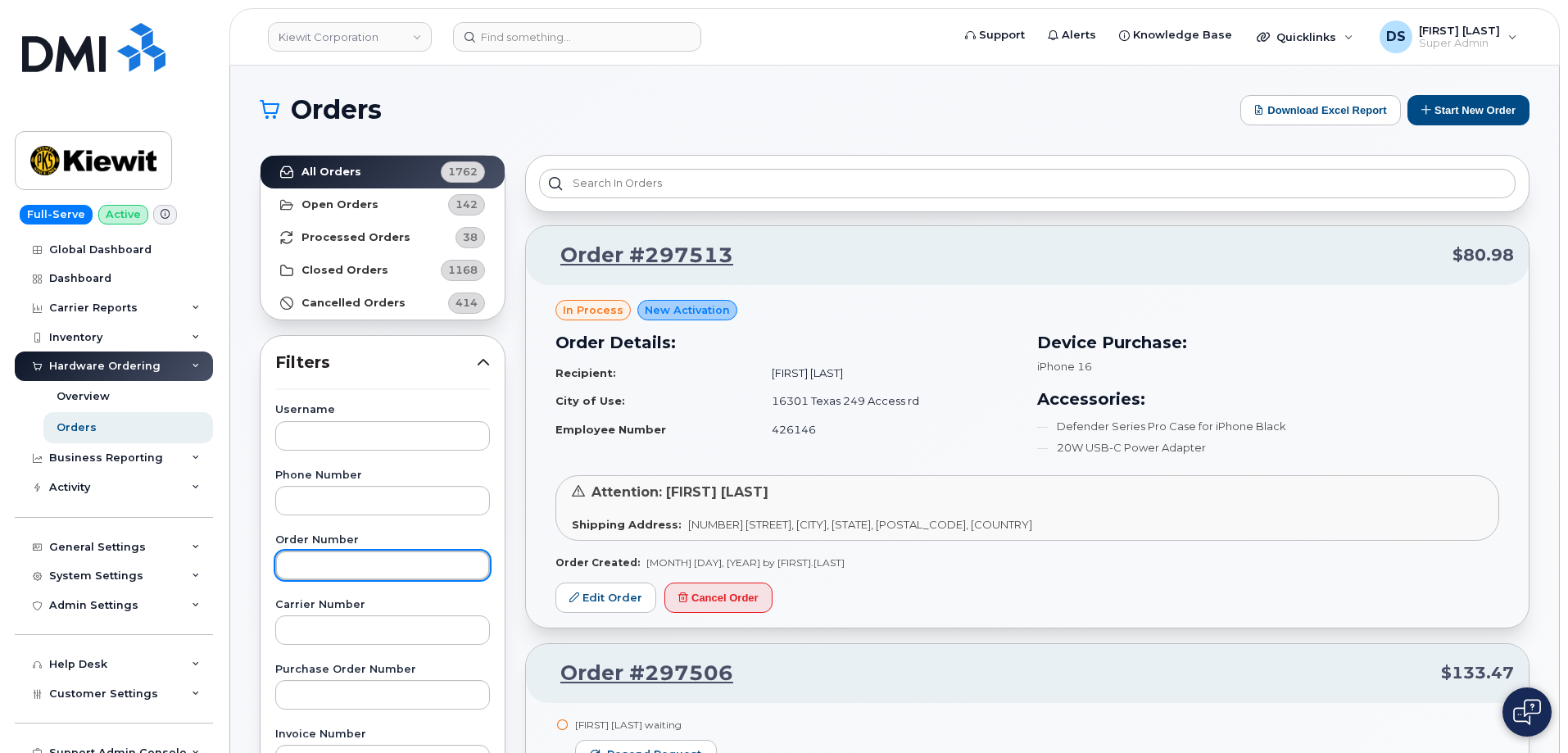 paste on "297001" 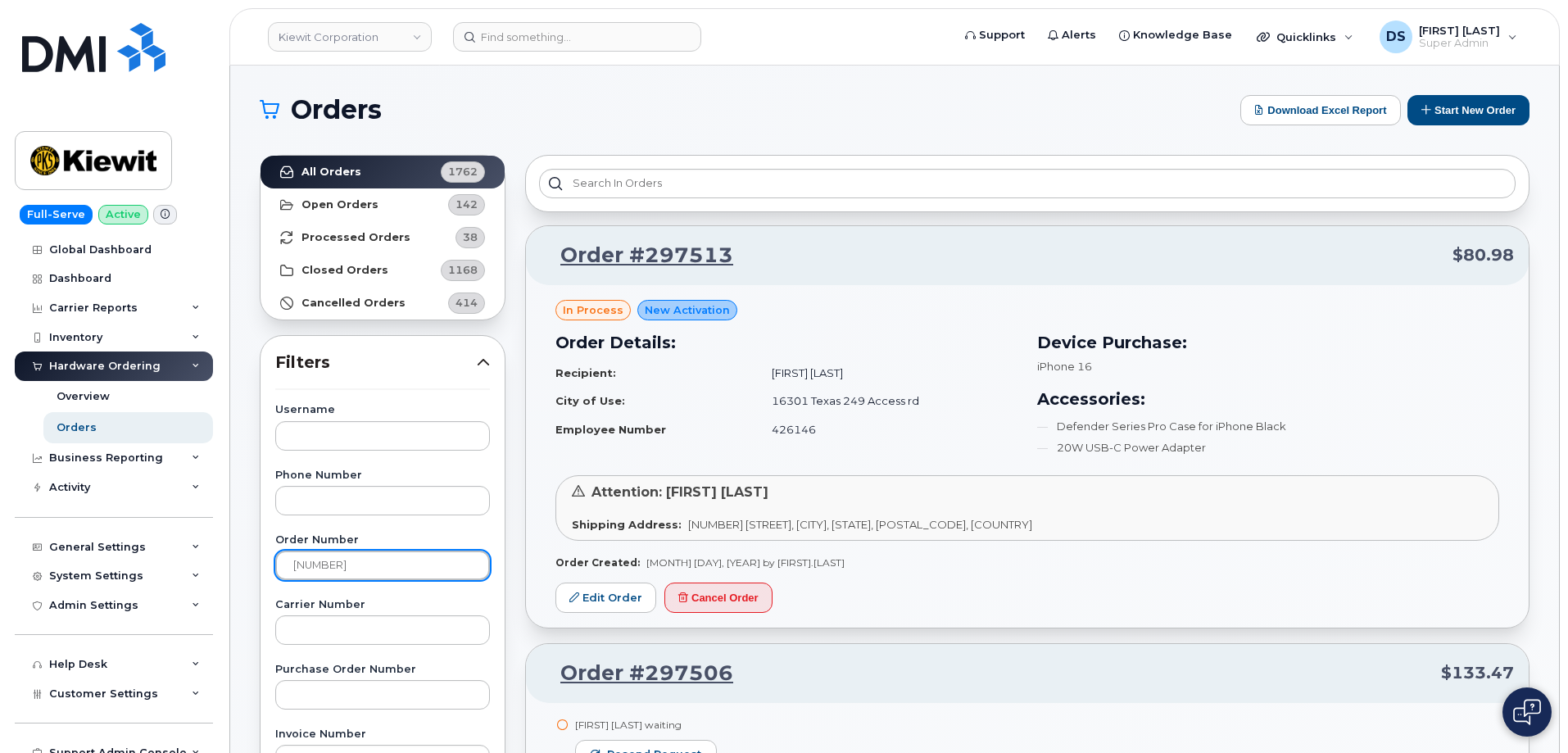 type on "297001" 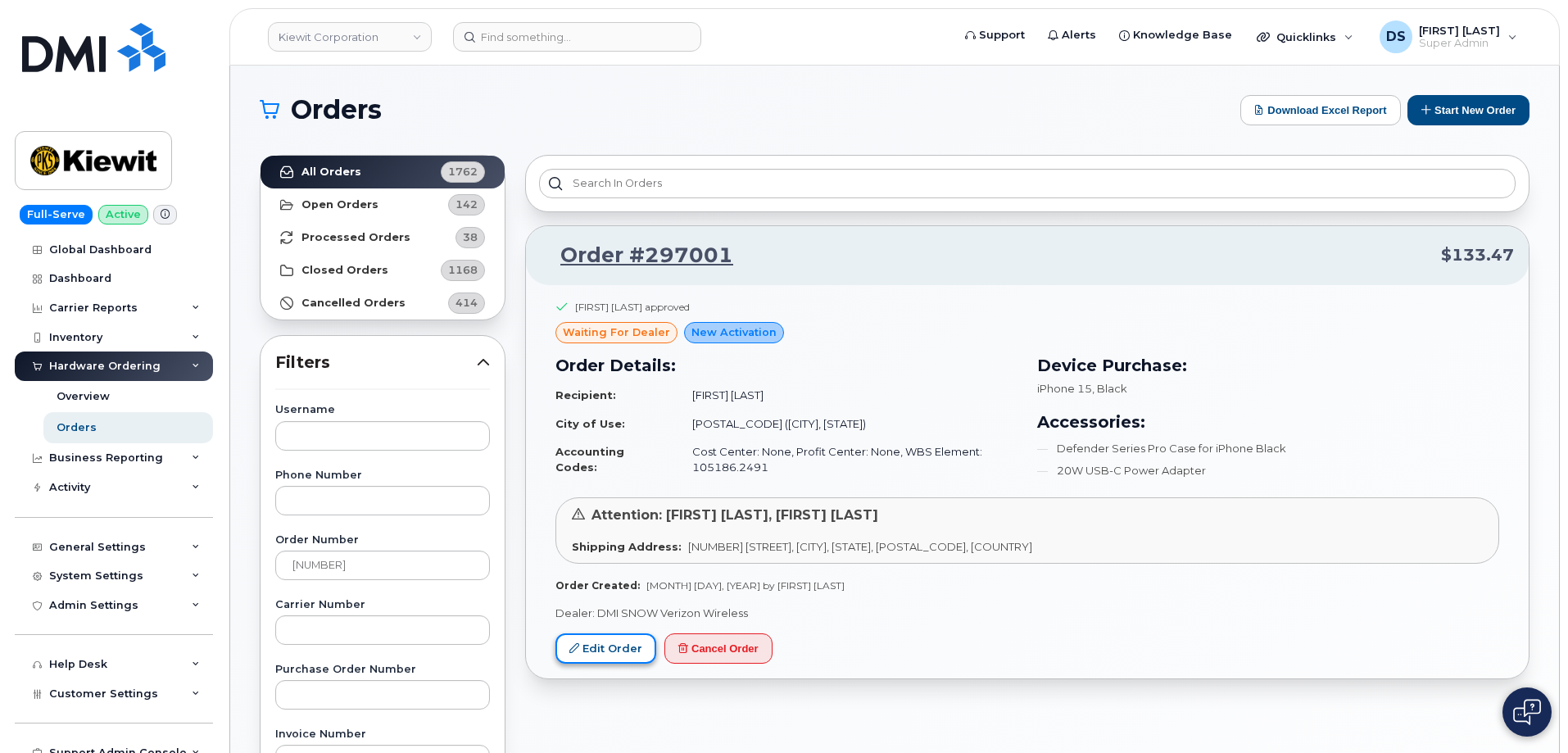 click on "Edit Order" at bounding box center [605, 648] 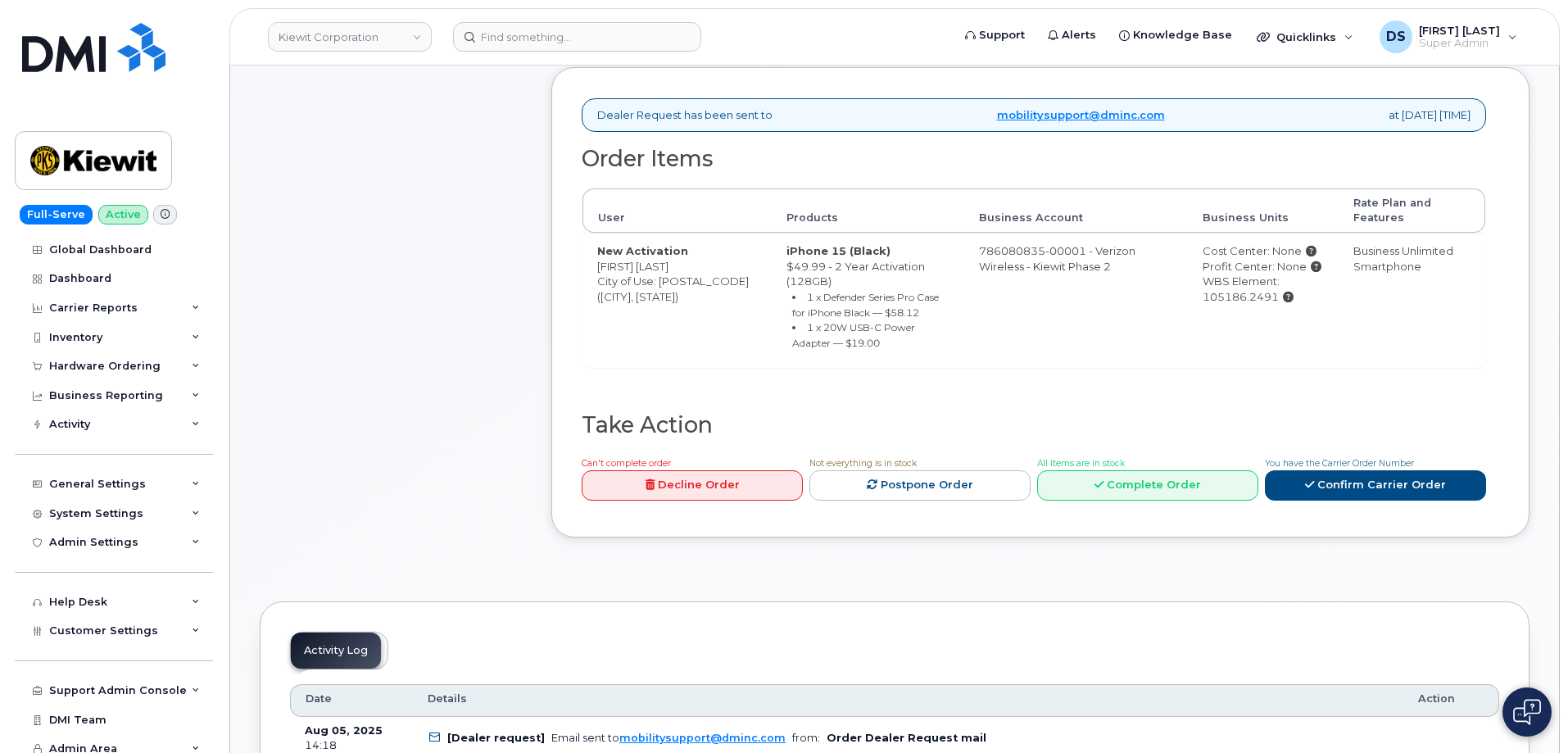 scroll, scrollTop: 492, scrollLeft: 0, axis: vertical 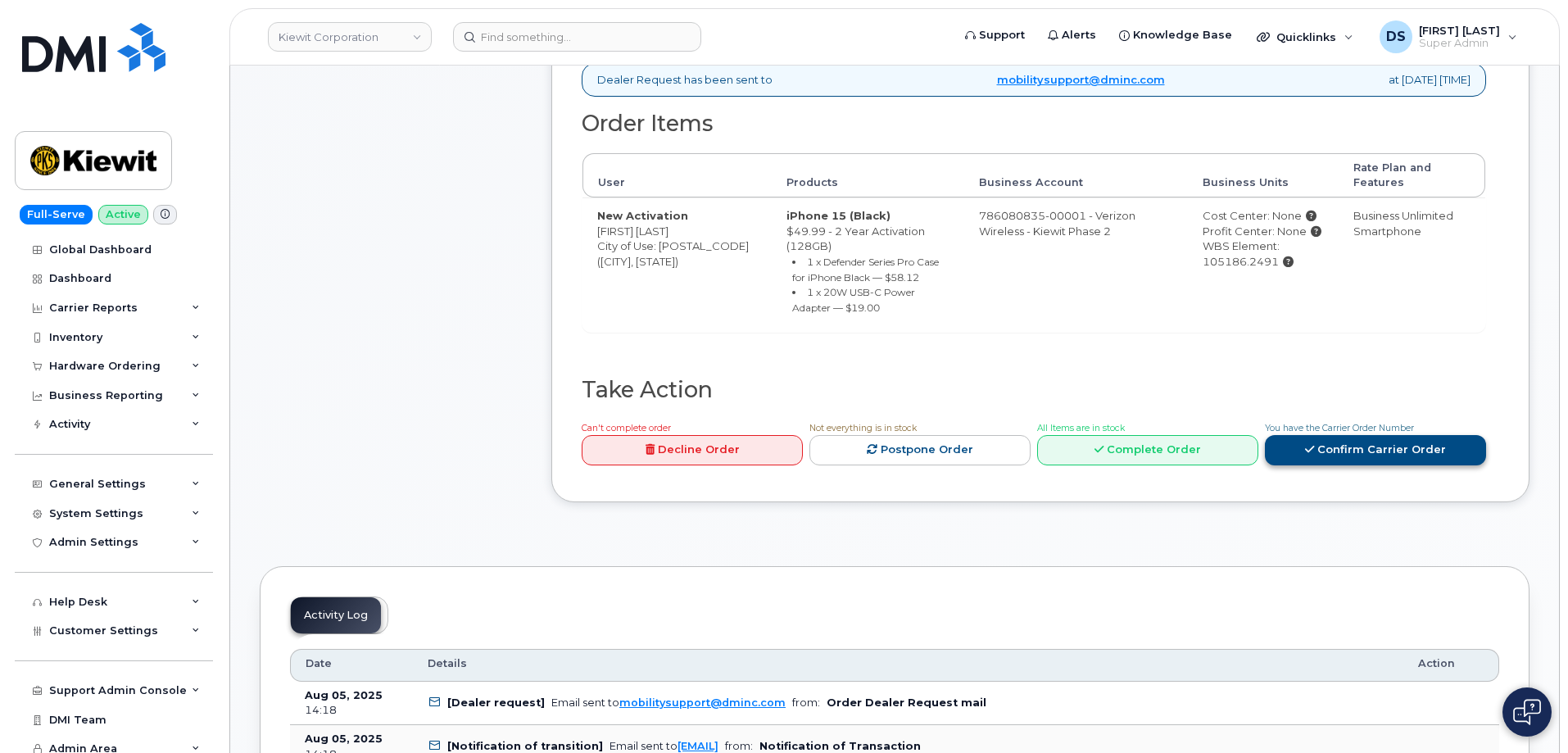 click on "Confirm Carrier Order" at bounding box center (1375, 450) 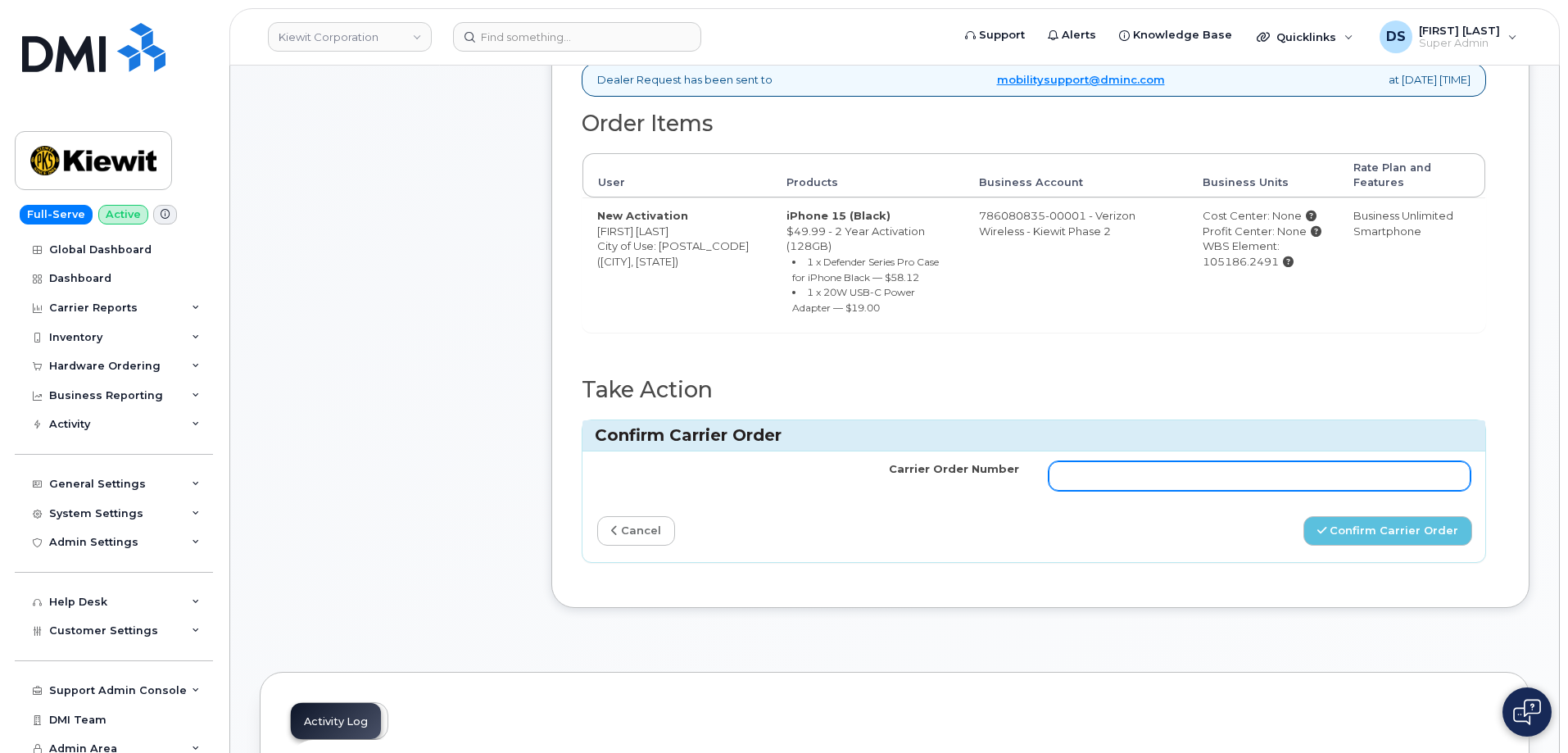 click on "Carrier Order Number" at bounding box center (1259, 476) 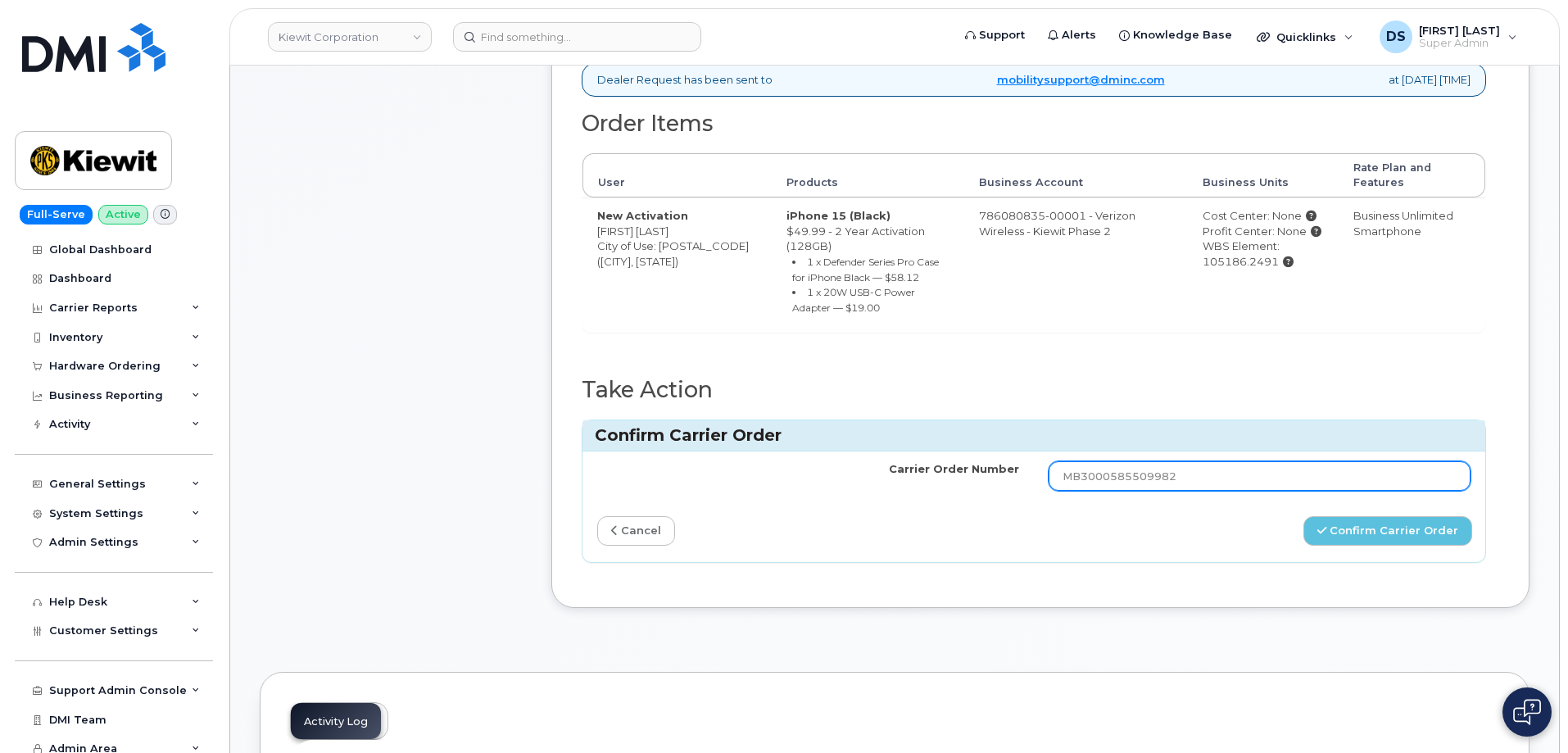 type on "MB3000585509982" 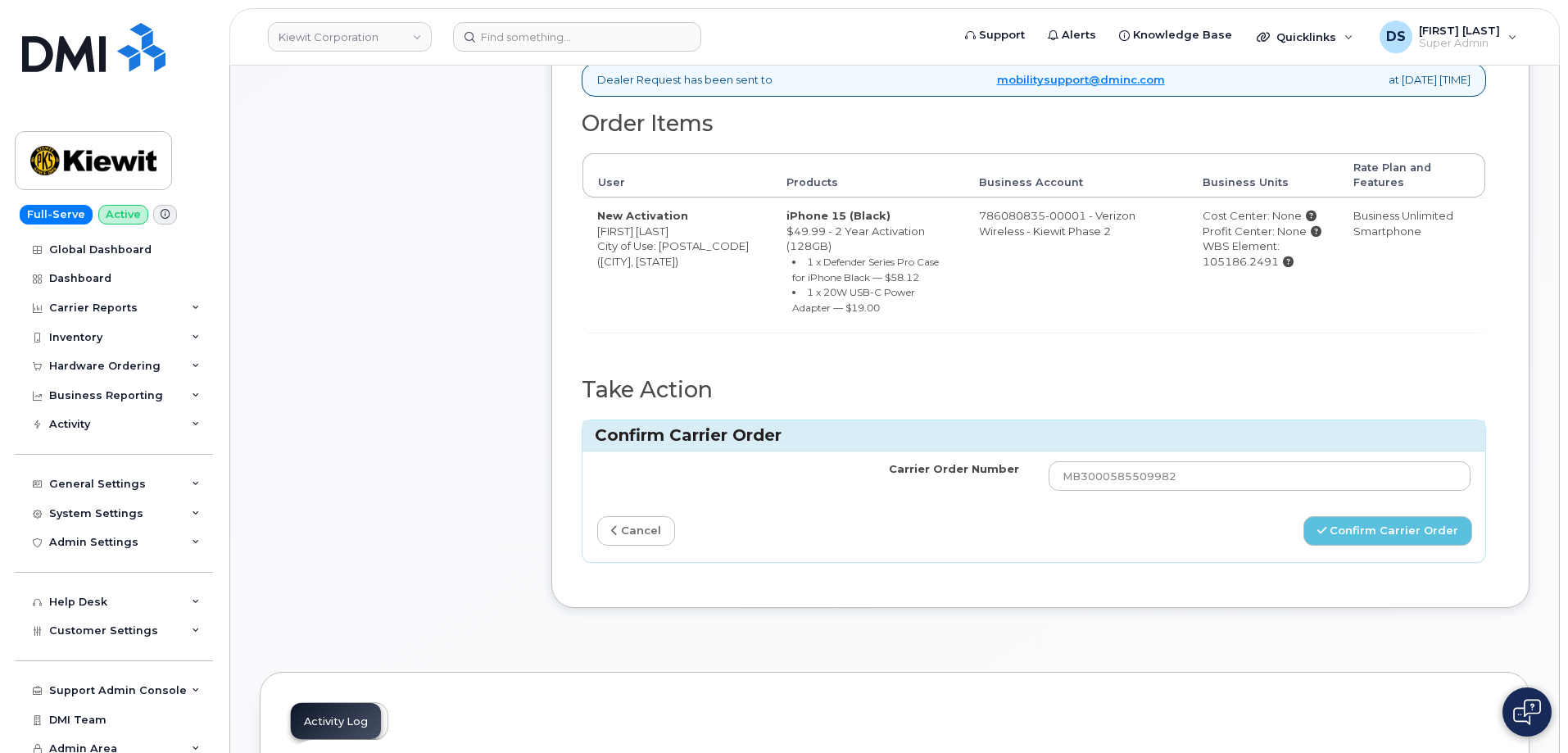 click on "Dealer Request has been sent to
[EMAIL]
at [DATE] [TIME]
Order Items
User
Products
Business Account
Business Units
Rate Plan and Features
New Activation
[FIRST] [LAST]
City of Use:
[POSTAL_CODE] ([CITY], [STATE])
iPhone 15
(Black)
$49.99 - 2 Year Activation (128GB)
1 x Defender Series Pro Case for iPhone  Black
—
$58.12
1 x 20W USB-C Power Adapter
—
$19.00
786080835-00001 - Verizon Wireless - Kiewit Phase 2
Cost Center:
None
Profit Center:
None
WBS Element:
105186.2491
Business Unlimited Smartphone
Take Action
Can't complete order
Decline Order
Not everything is in stock
Postpone Order
All Items are in stock
Complete Order
You have the Carrier Order Number
Confirm Carrier Order
Confirm Carrier Order
Carrier Order Number" at bounding box center [1040, 320] 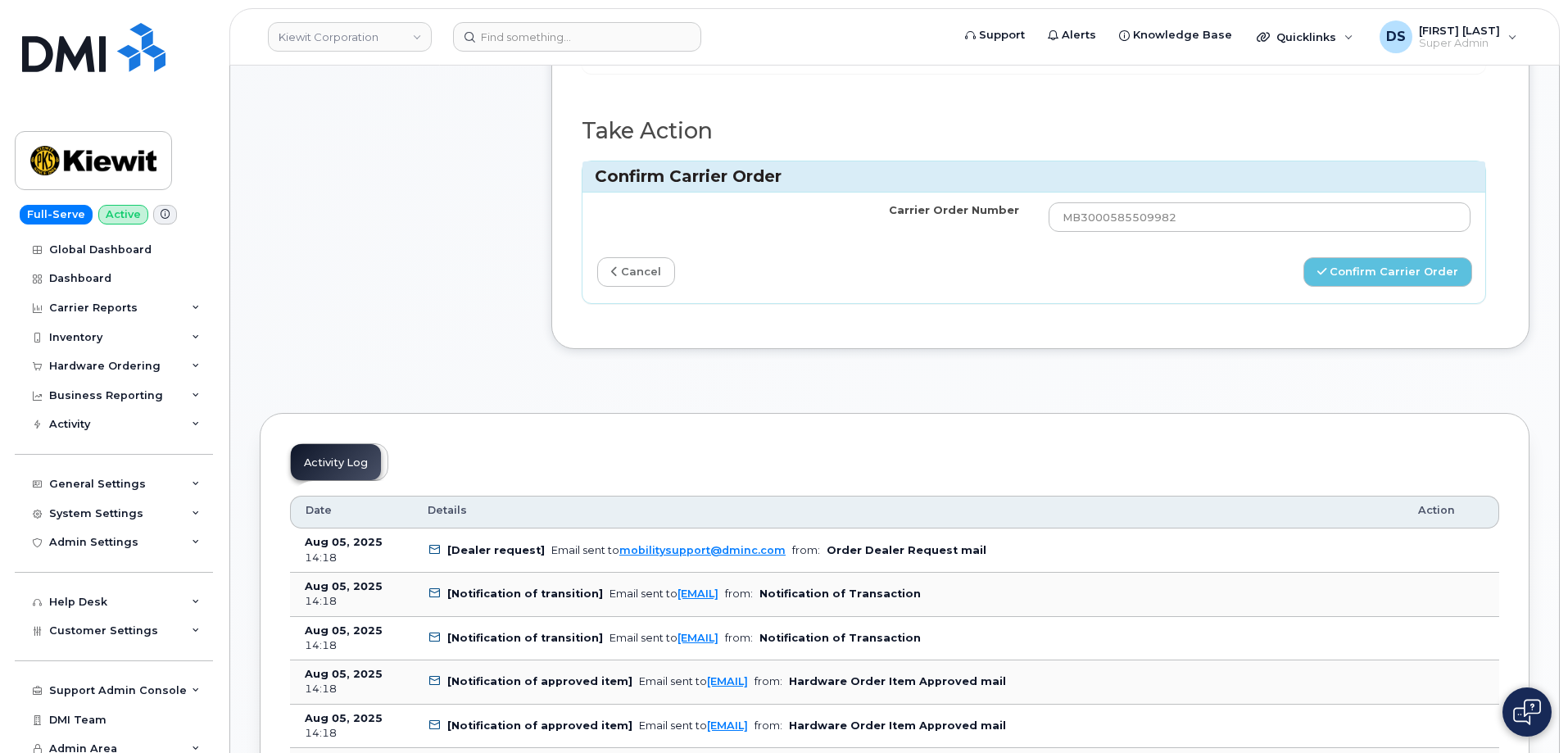 scroll, scrollTop: 655, scrollLeft: 0, axis: vertical 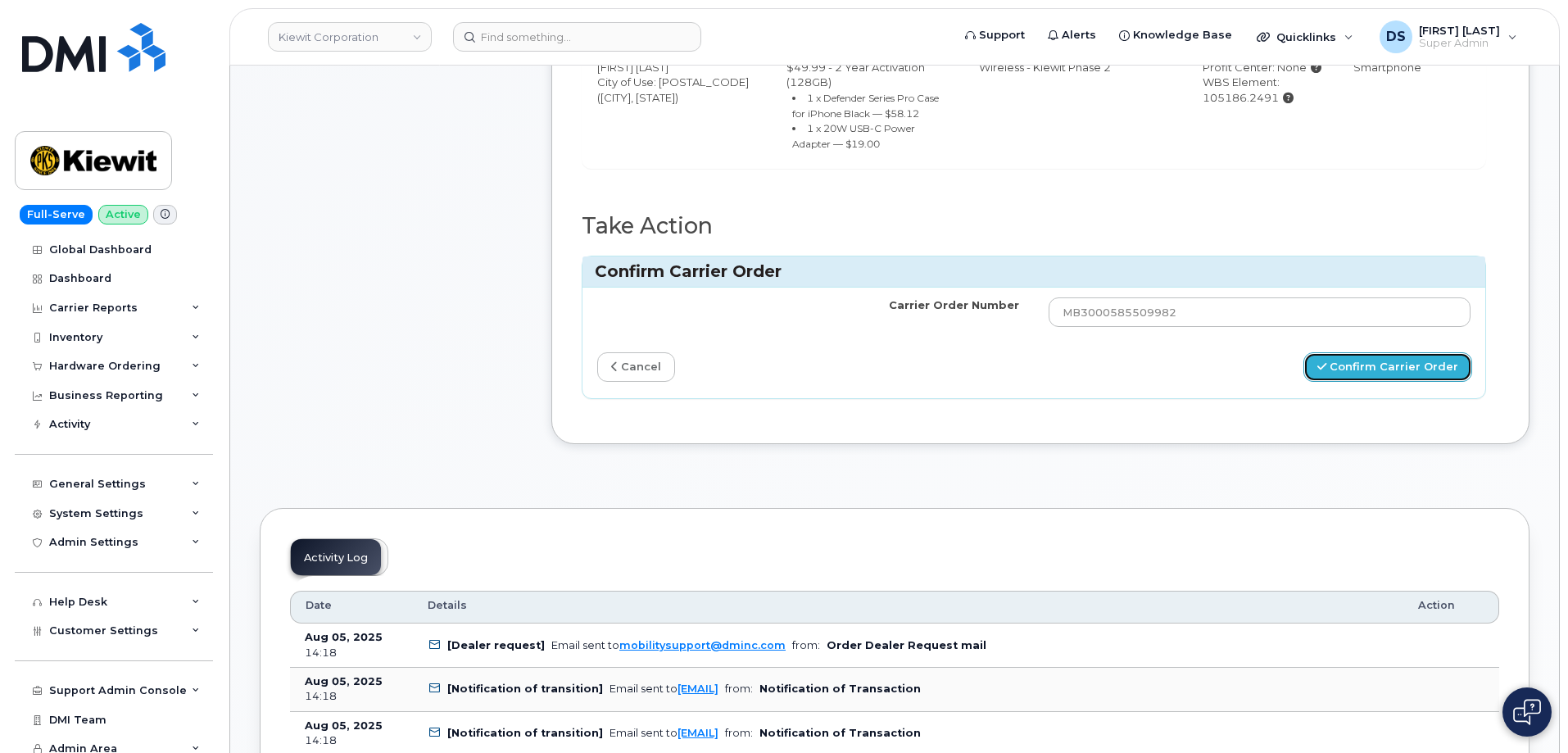 click on "Confirm Carrier Order" at bounding box center [1388, 367] 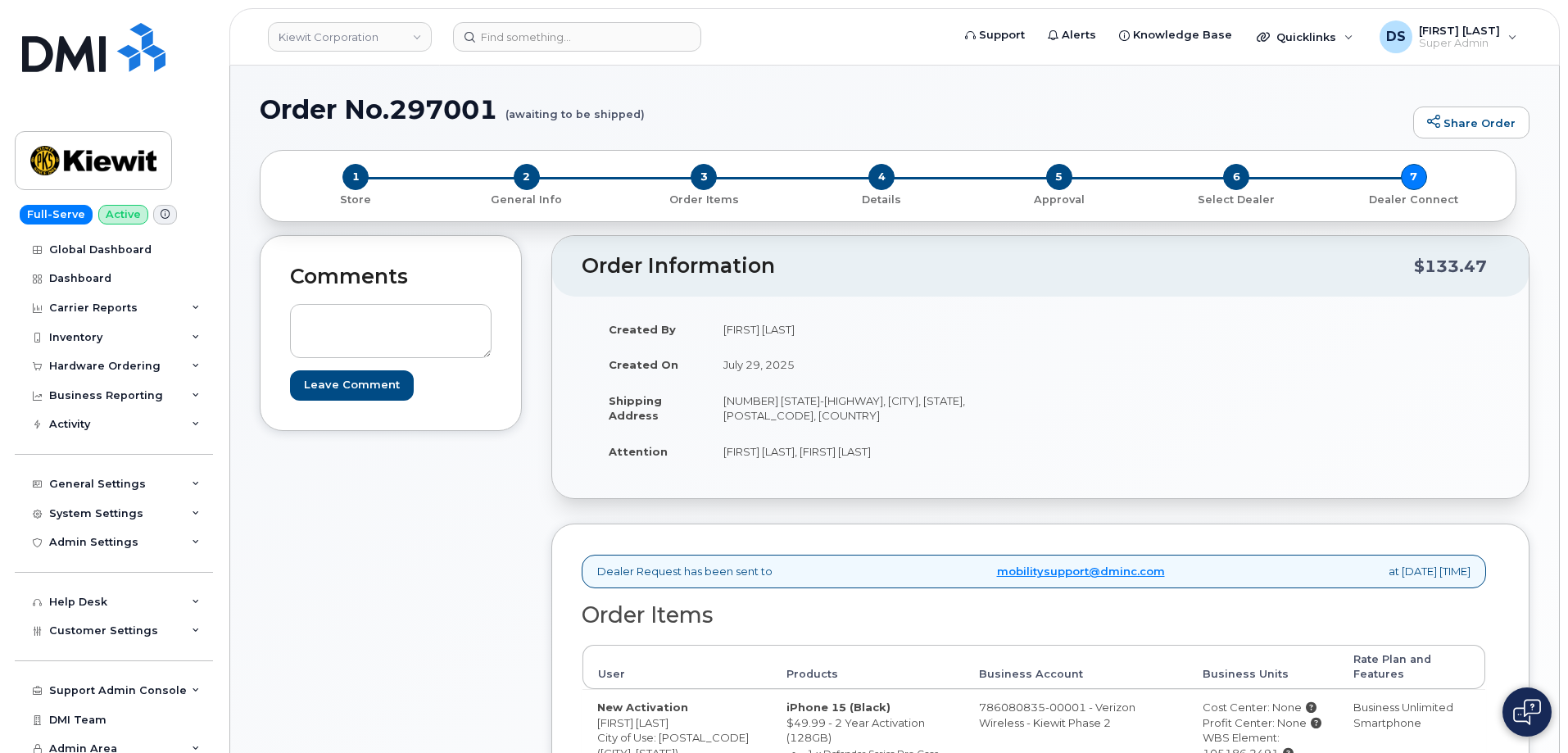 scroll, scrollTop: 0, scrollLeft: 0, axis: both 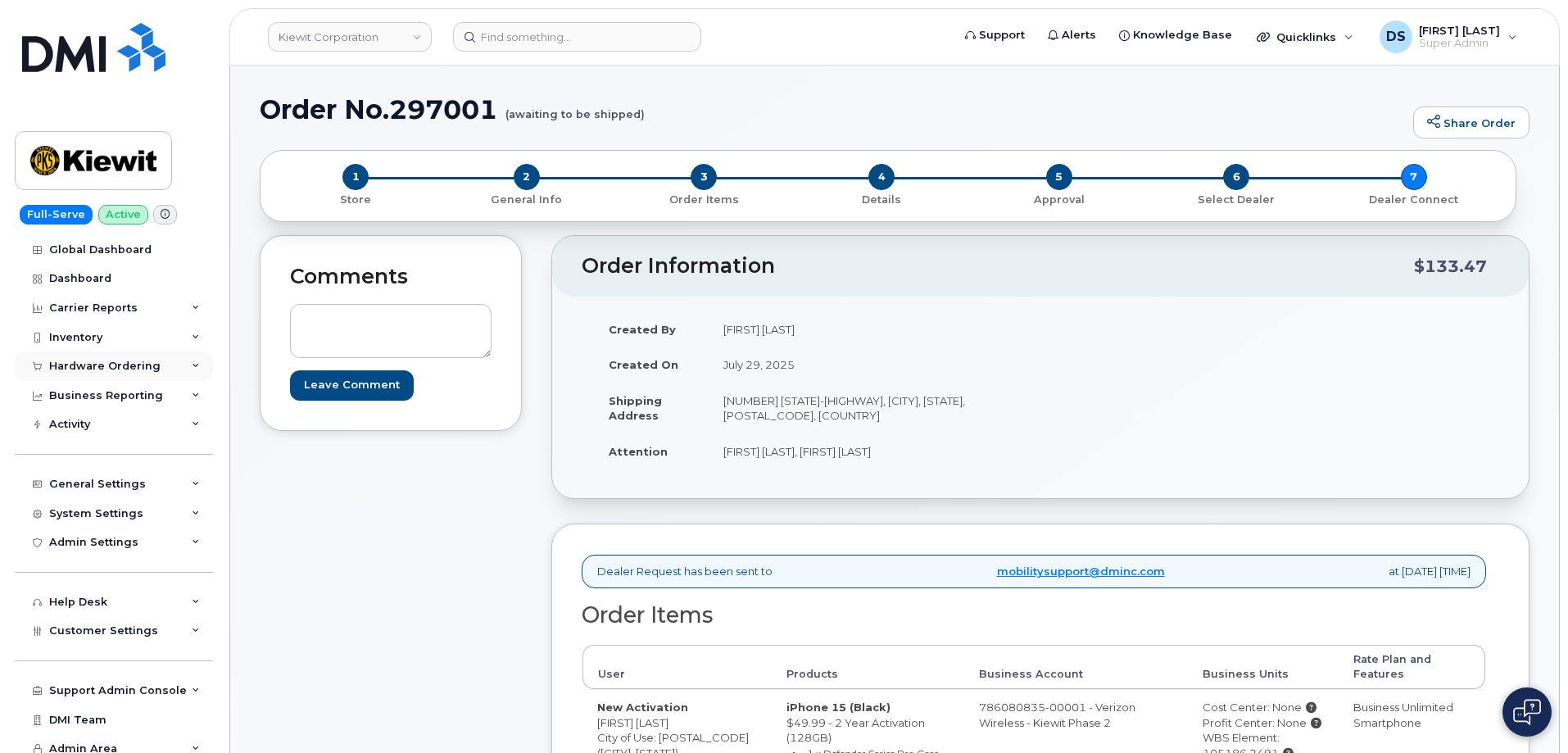 click on "Hardware Ordering" at bounding box center (105, 366) 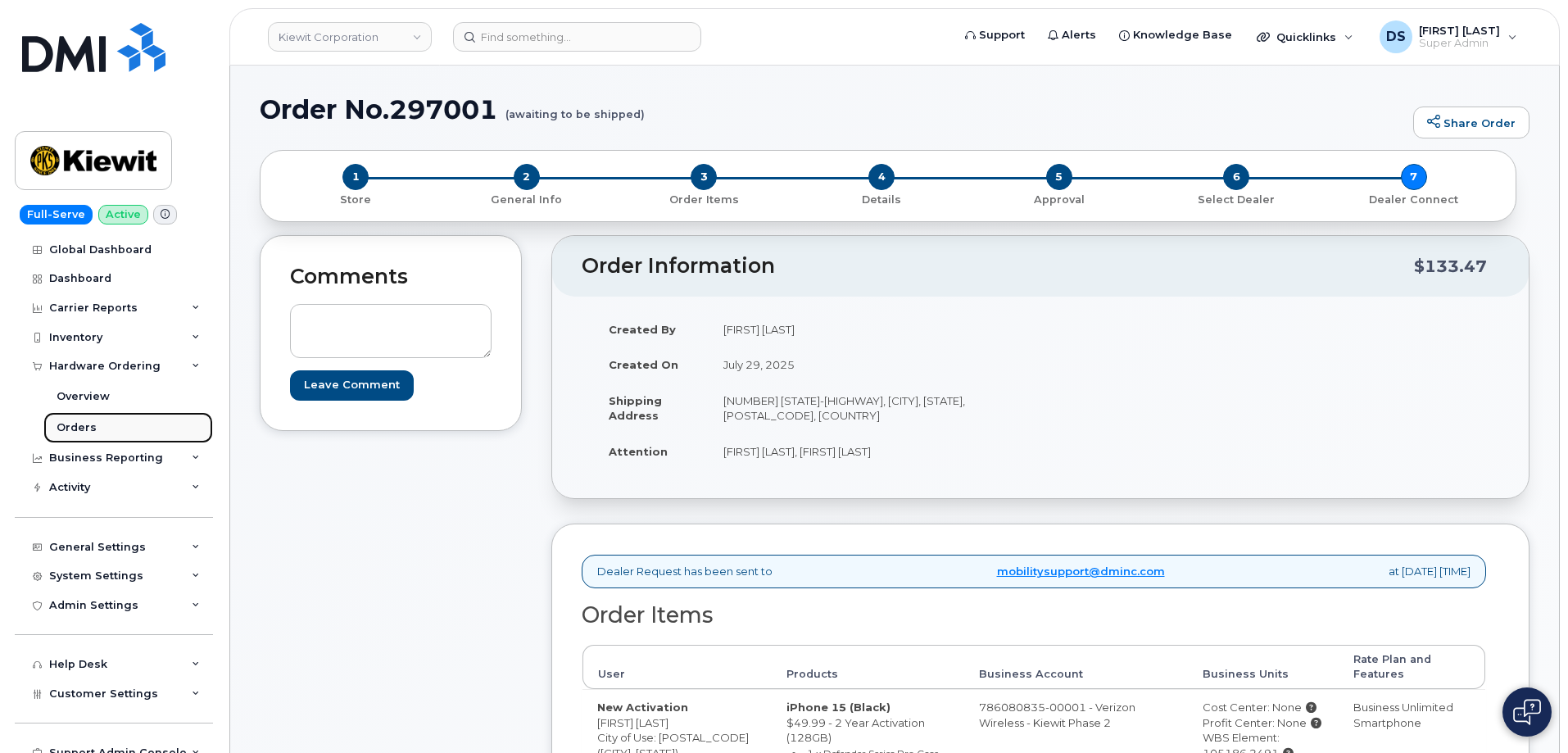 click on "Orders" at bounding box center (128, 428) 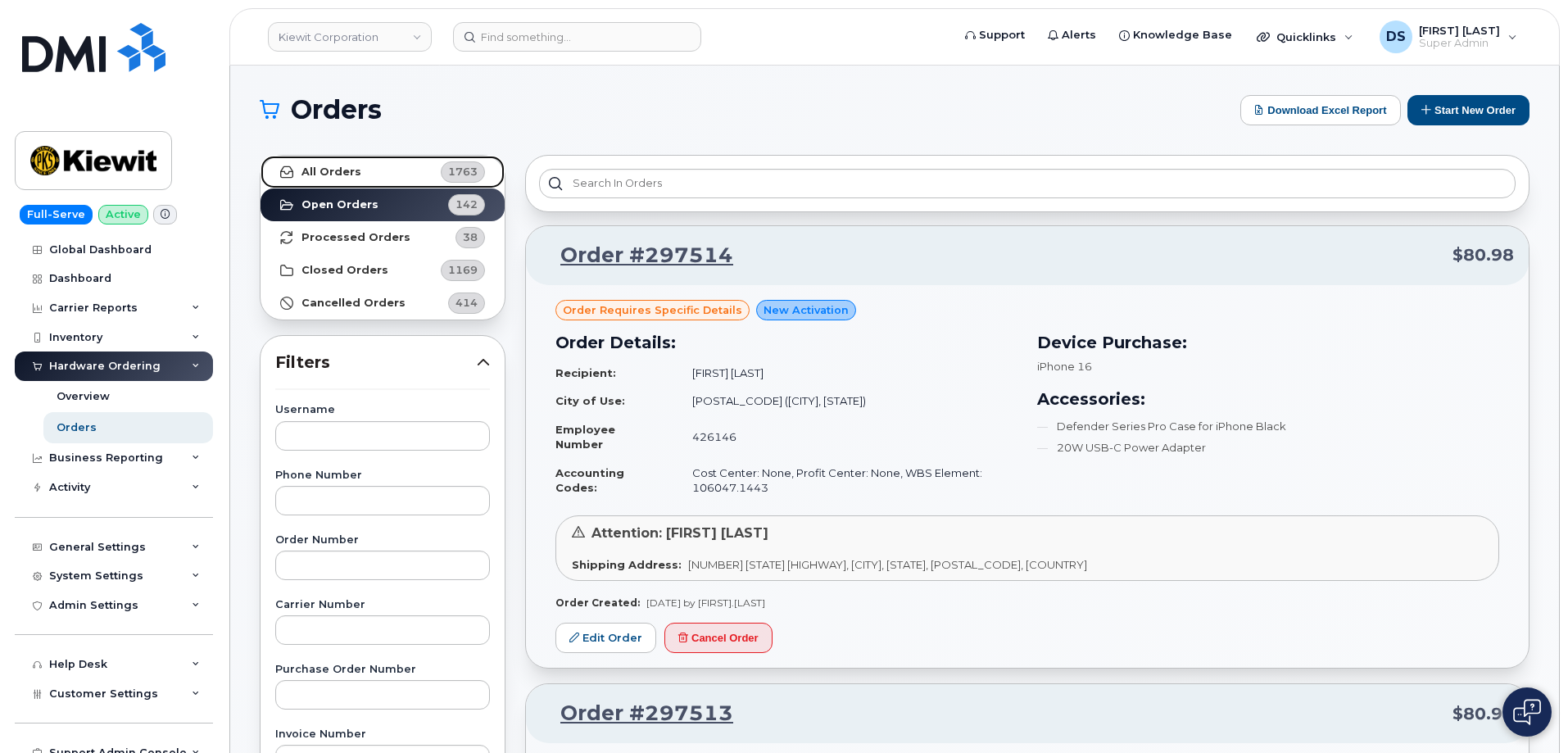 click on "All Orders" at bounding box center (331, 172) 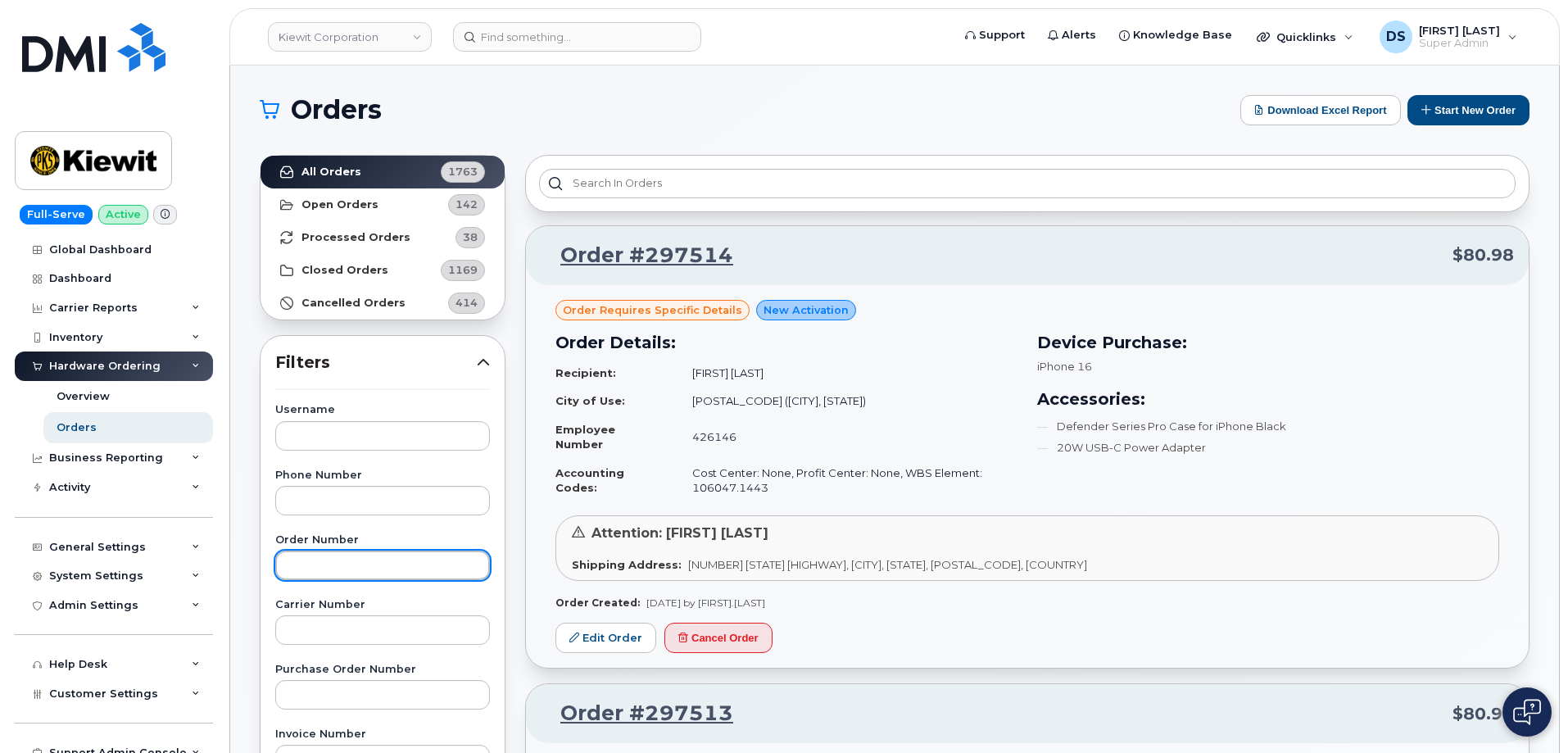 click at bounding box center (383, 565) 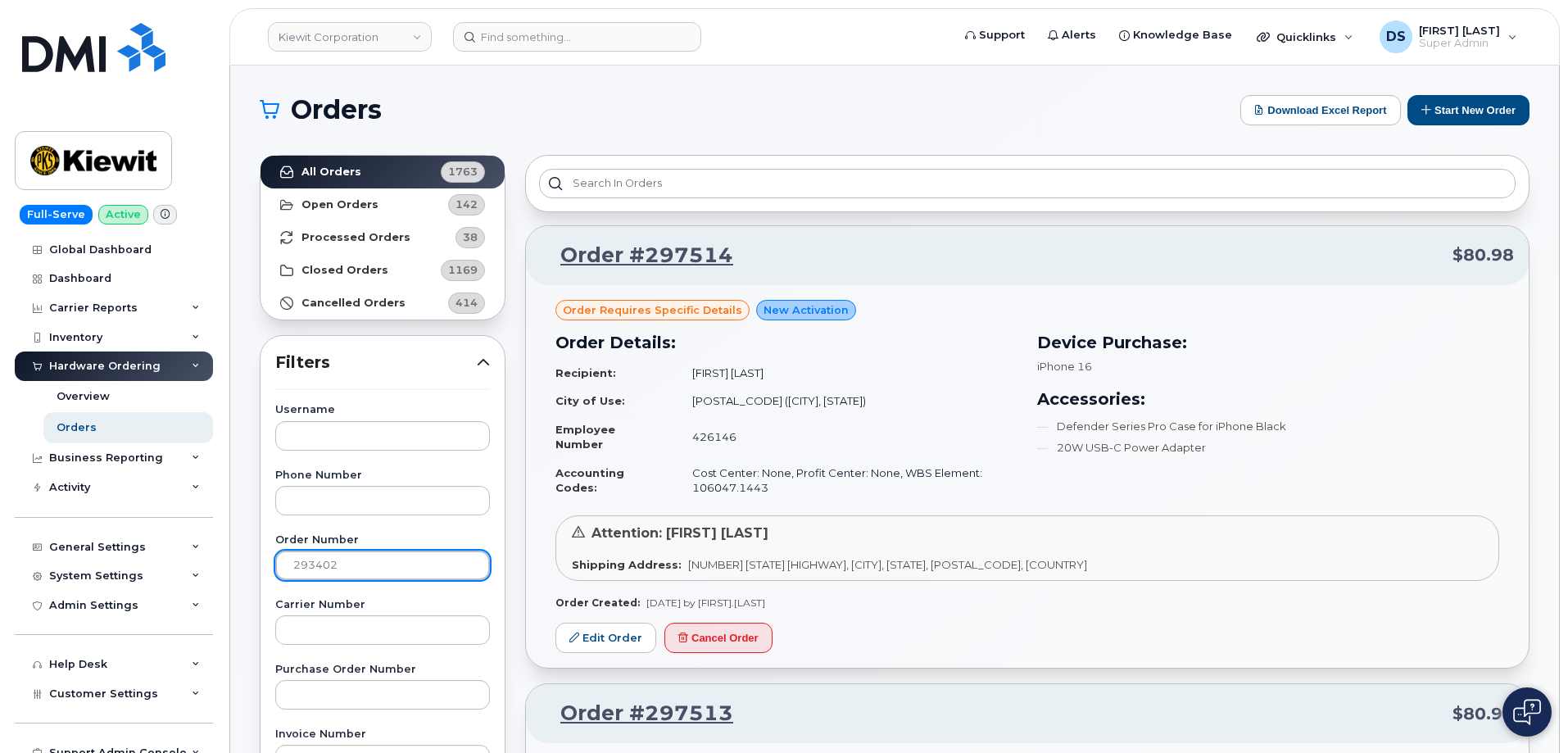 type on "293402" 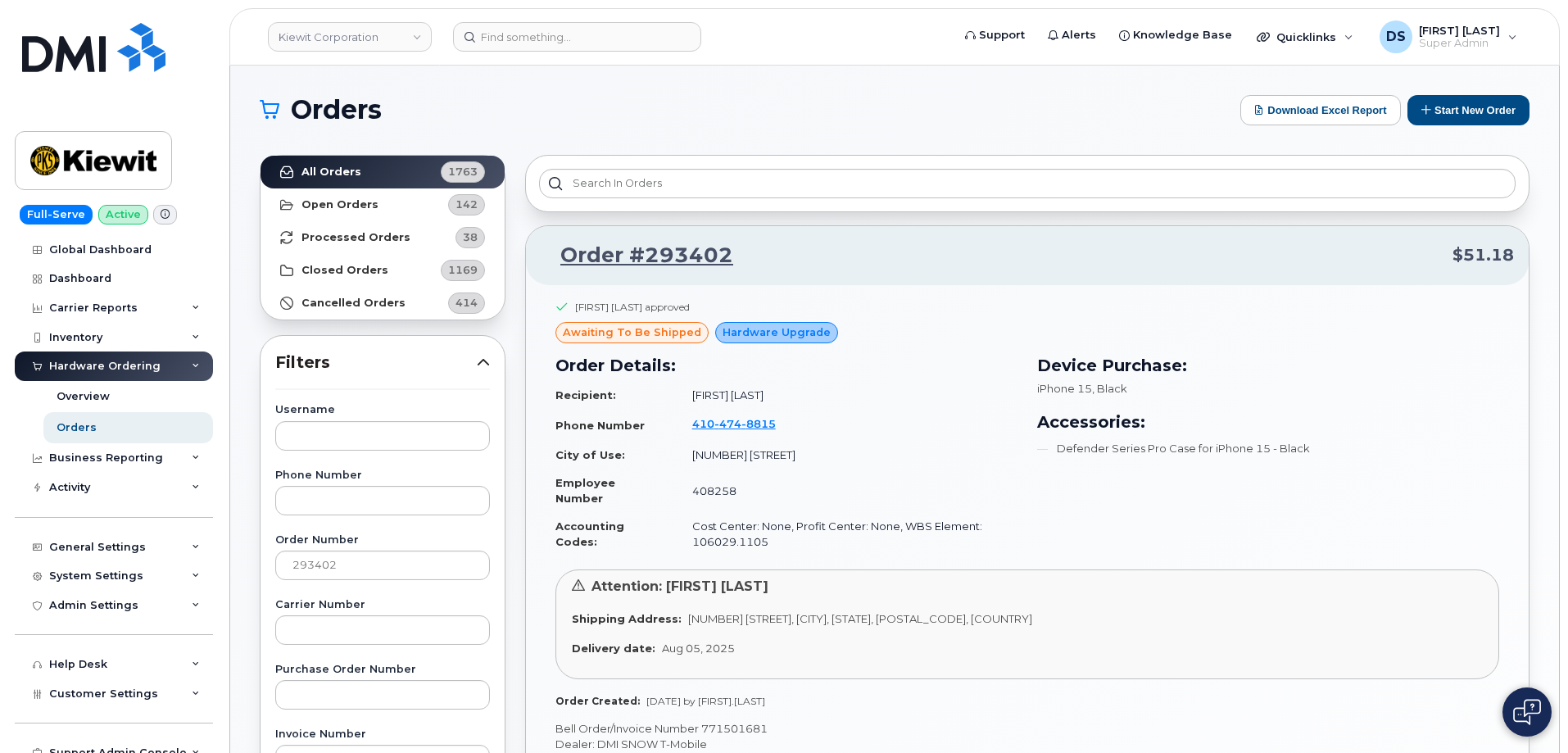 click on "Orders   Download Excel Report  Start New Order All Orders 1763 Open Orders 142 Processed Orders 38 Closed Orders 1169 Cancelled Orders 414 Filters Username Phone Number Order Number 293402 Carrier Number Purchase Order Number Invoice Number Dealer DMI SNOW AT&T DMI SNOW T-Mobile DMI SNOW Verizon Wireless Carrier AT&T Wireless Verizon Wireless T-Mobile SIM IMEI Created By ServiceNow Task Reset Filter Apply Filter Order #293402 $51.18 [FIRST] [LAST] approved awaiting to be shipped Hardware Upgrade Order Details: Recipient: [FIRST] [LAST] Phone Number [PHONE] City of Use: [NUMBER] [STREET] Employee Number 408258 Accounting Codes: Cost Center: None, Profit Center: None, WBS Element: 106029.1105 Device Purchase: iPhone 15 , Black Accessories: Defender Series Pro Case for iPhone 15 - Black Attention: [FIRST] [LAST] Shipping Address: [NUMBER] [STREET], [CITY], [STATE], [POSTAL_CODE], [COUNTRY] Delivery date: [DATE] Order Created: [DATE] by [FIRST].[LAST] Bell Order/Invoice Number 771501681  Edit Order 1 2 3 4 5" at bounding box center [895, 691] 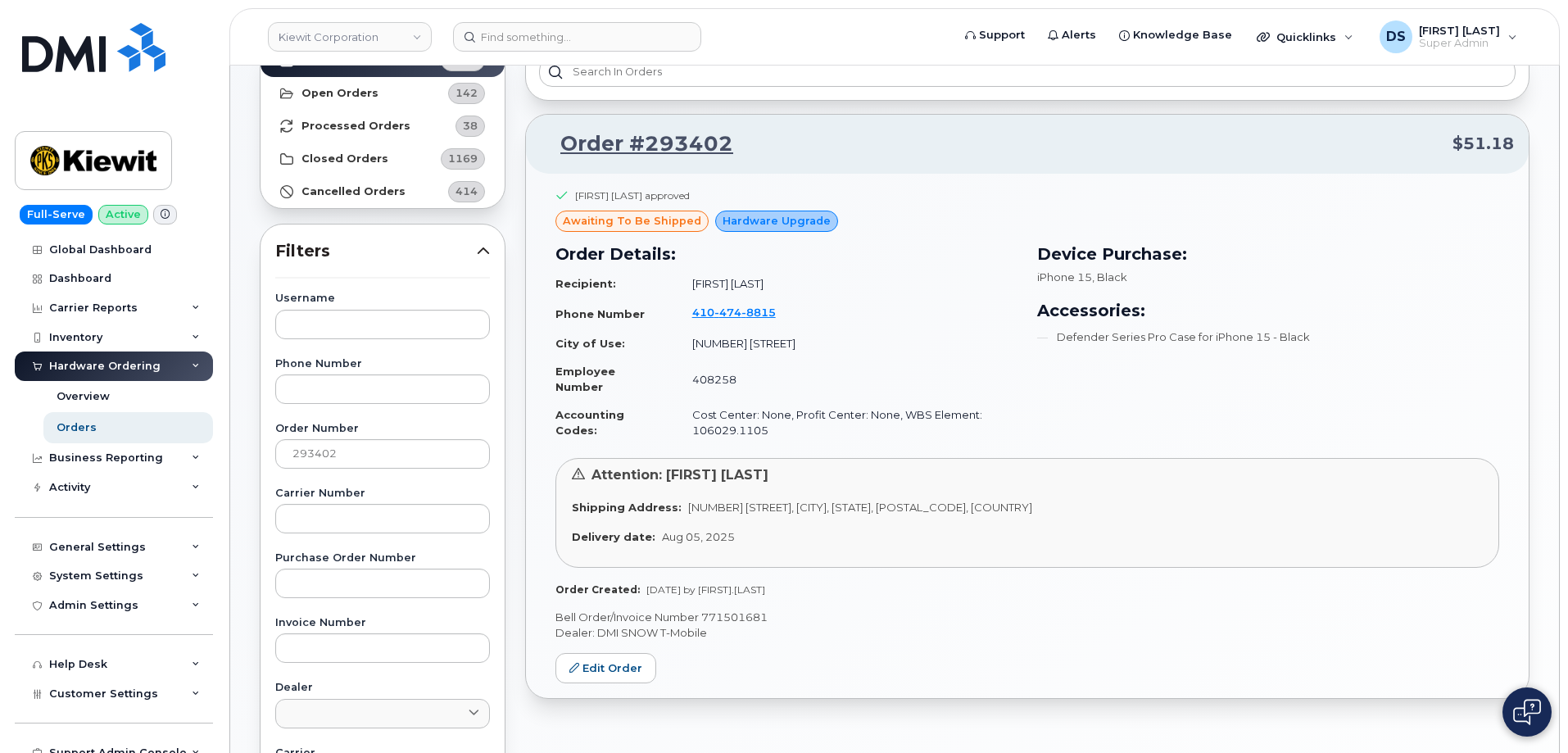 scroll, scrollTop: 82, scrollLeft: 0, axis: vertical 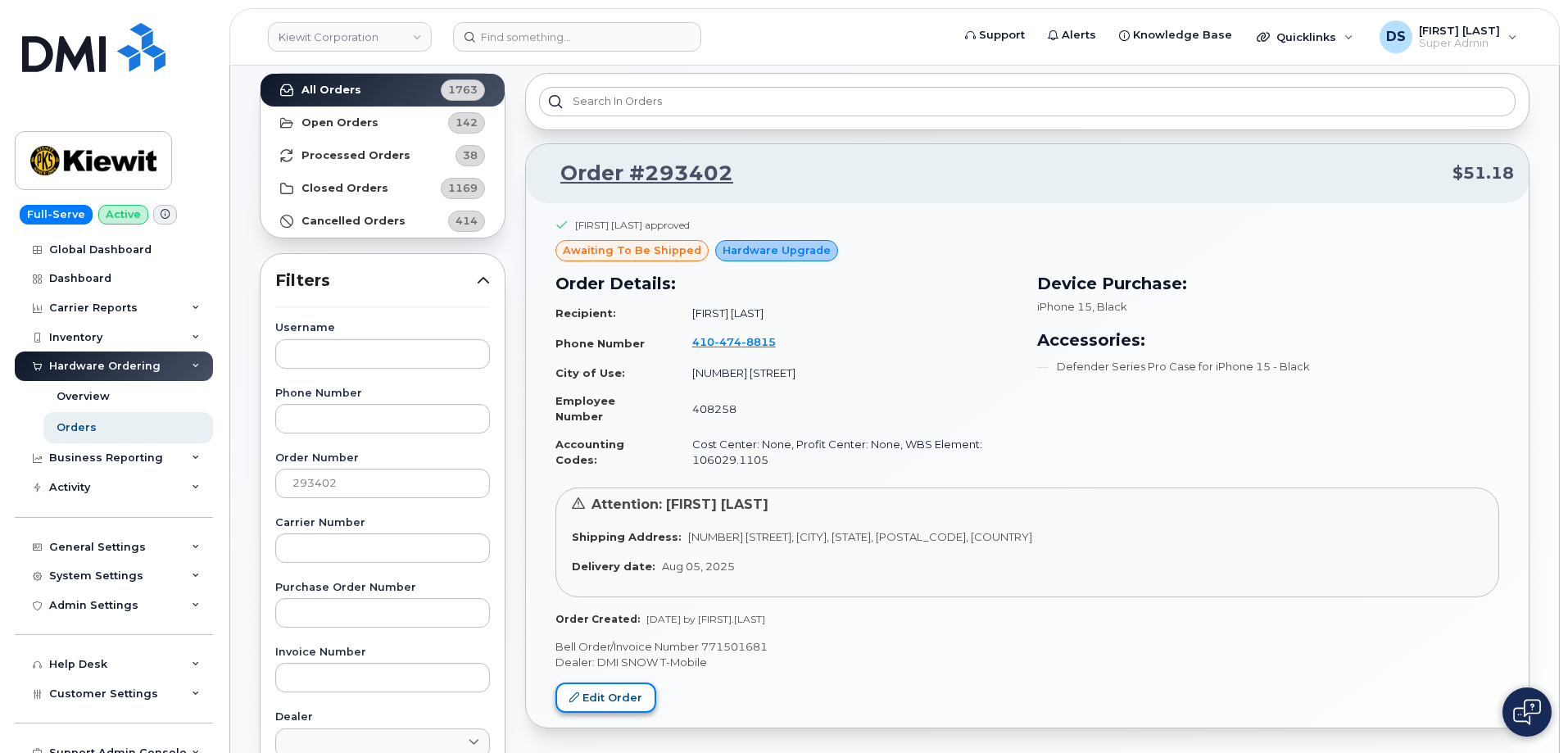 click on "Edit Order" at bounding box center (605, 697) 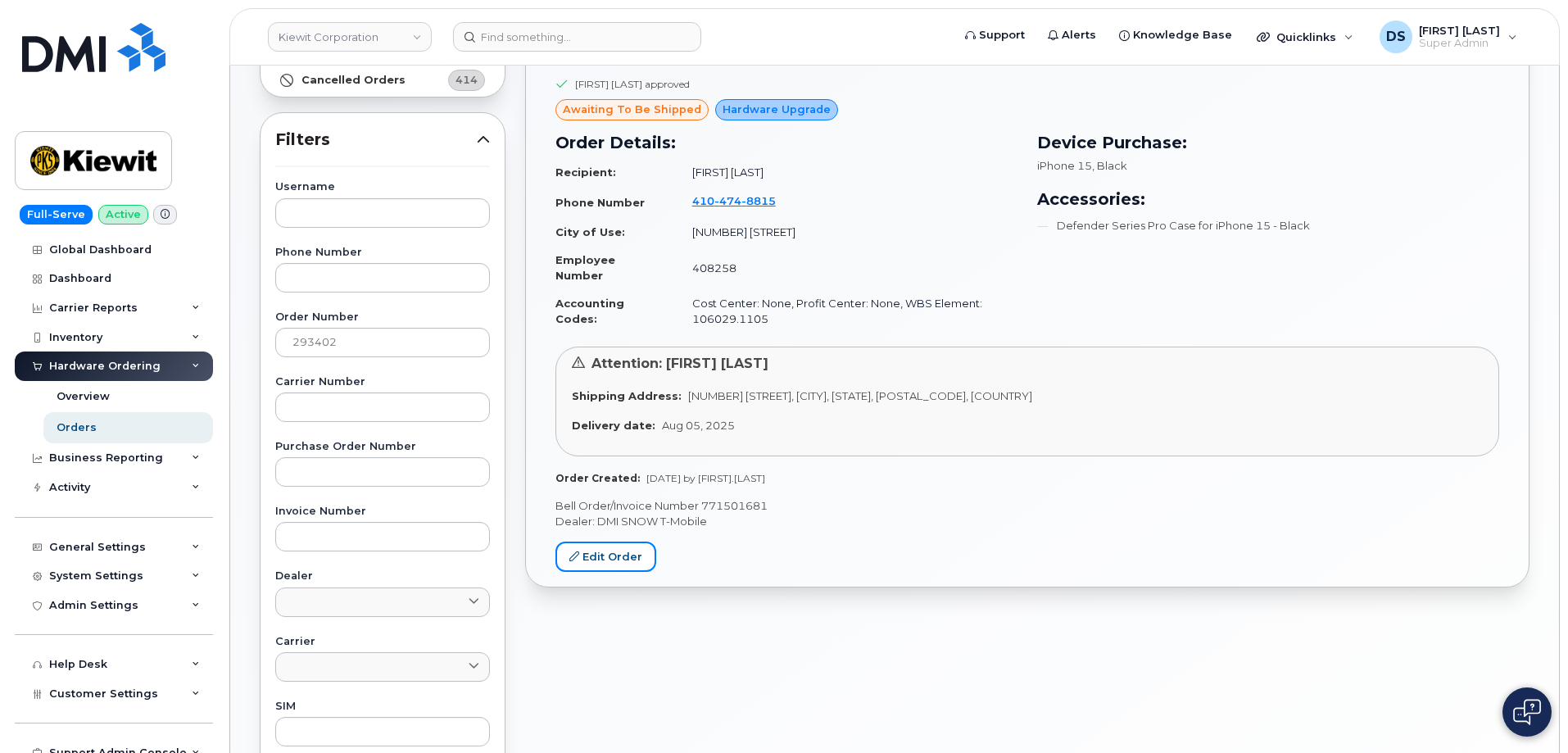 scroll, scrollTop: 246, scrollLeft: 0, axis: vertical 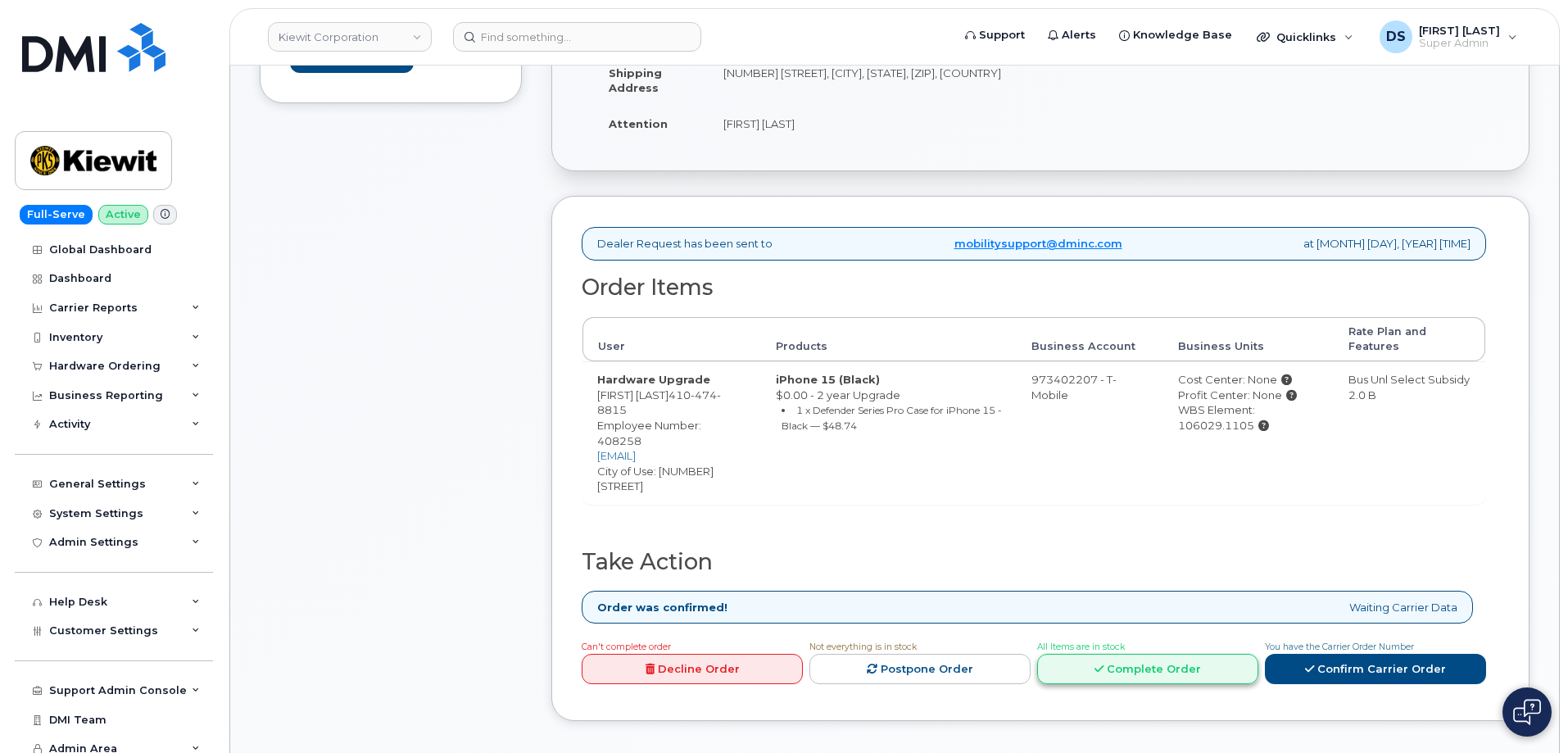 click on "Complete Order" at bounding box center (1148, 669) 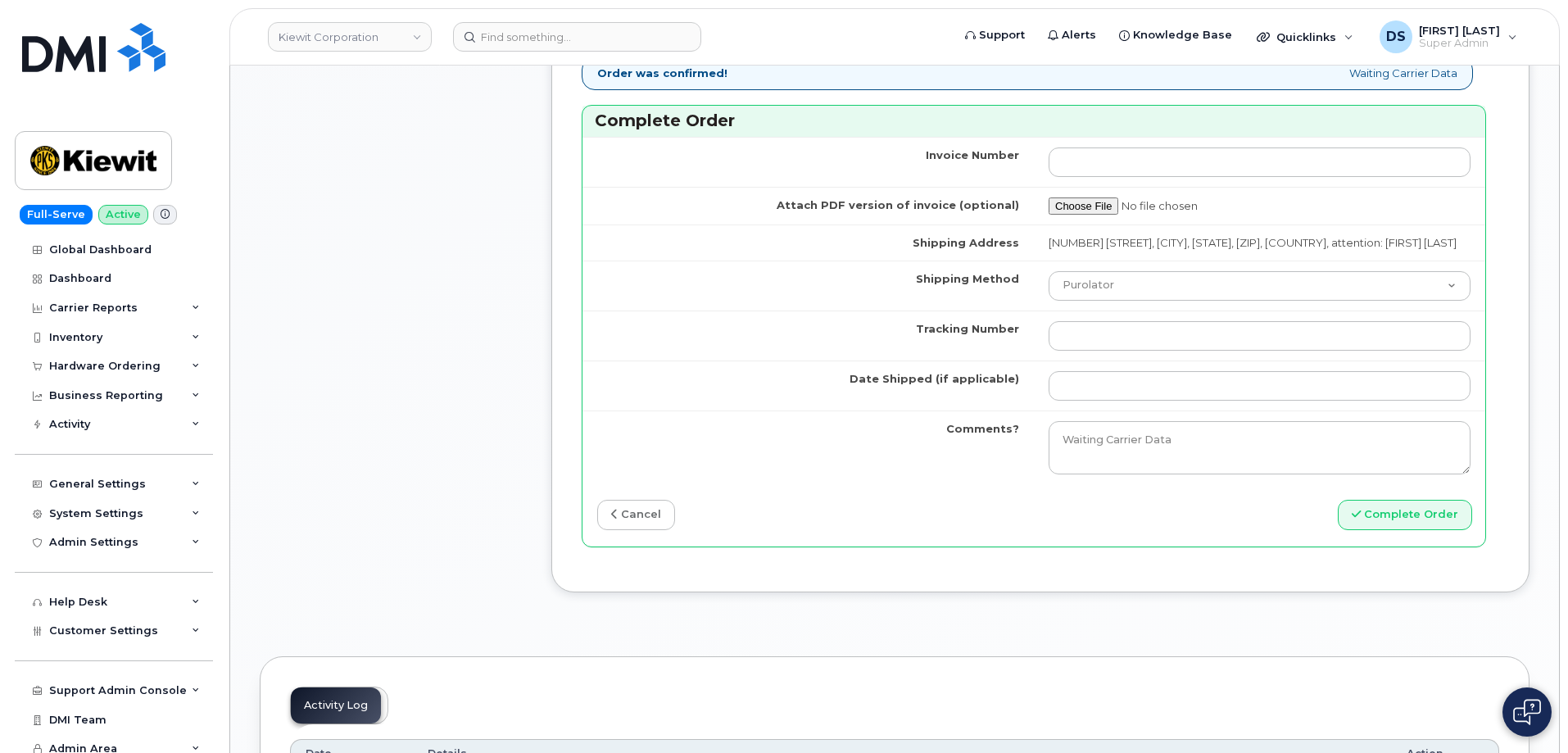 scroll, scrollTop: 1393, scrollLeft: 0, axis: vertical 